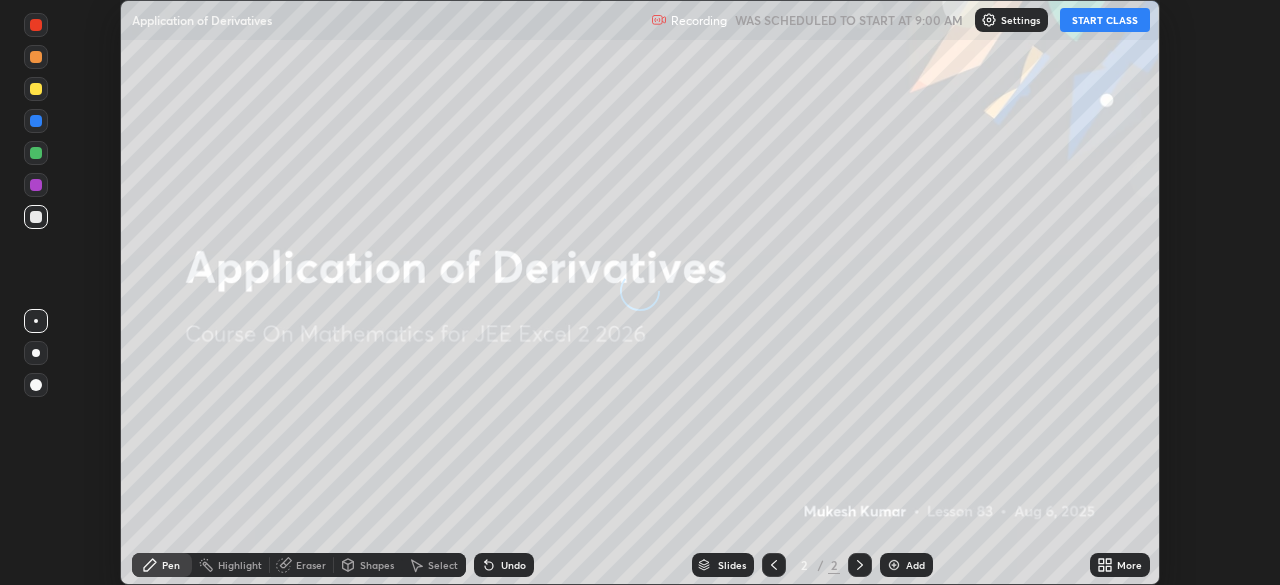 scroll, scrollTop: 0, scrollLeft: 0, axis: both 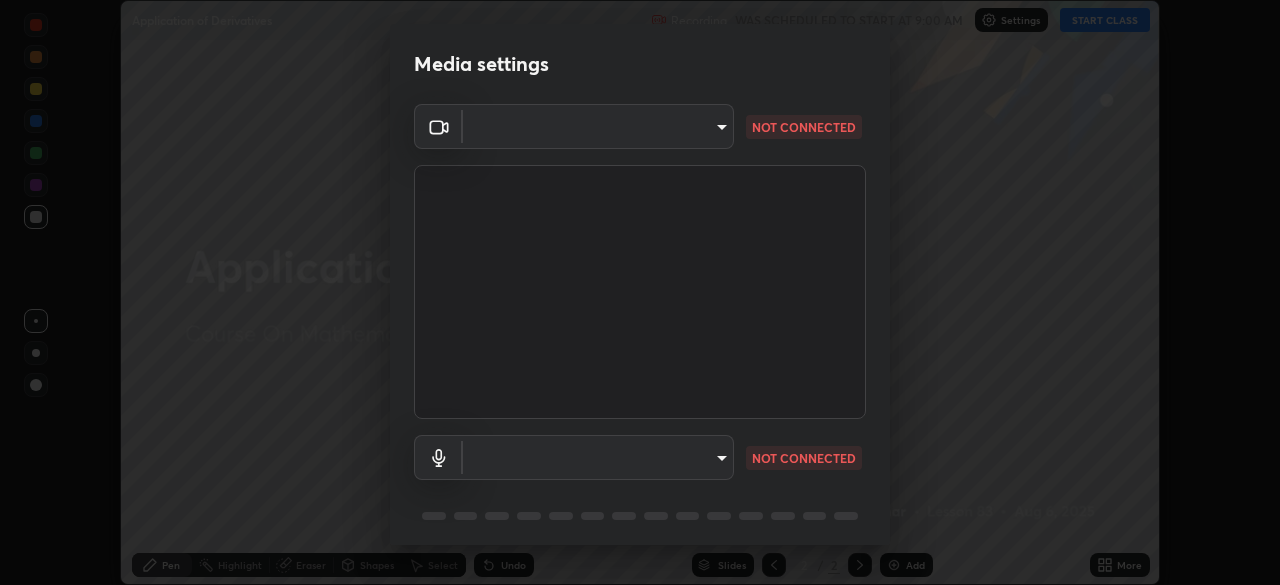 type on "39caa65dc23426385aa383ad0d0a4b68c28ae26f4a71cd21c25f84911154f6e3" 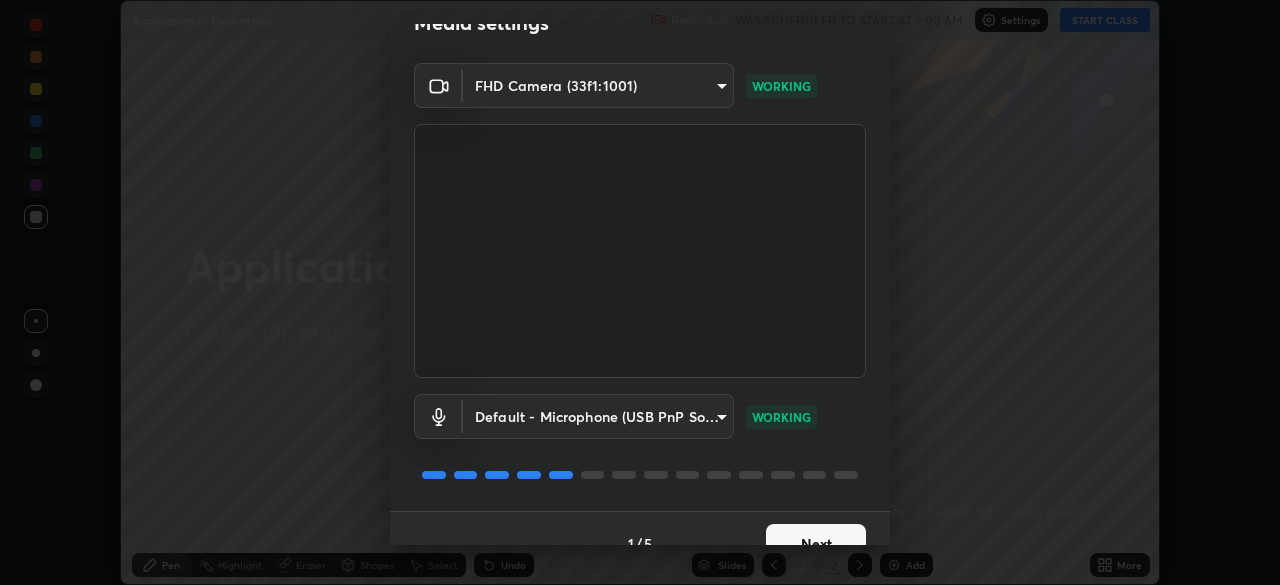 scroll, scrollTop: 71, scrollLeft: 0, axis: vertical 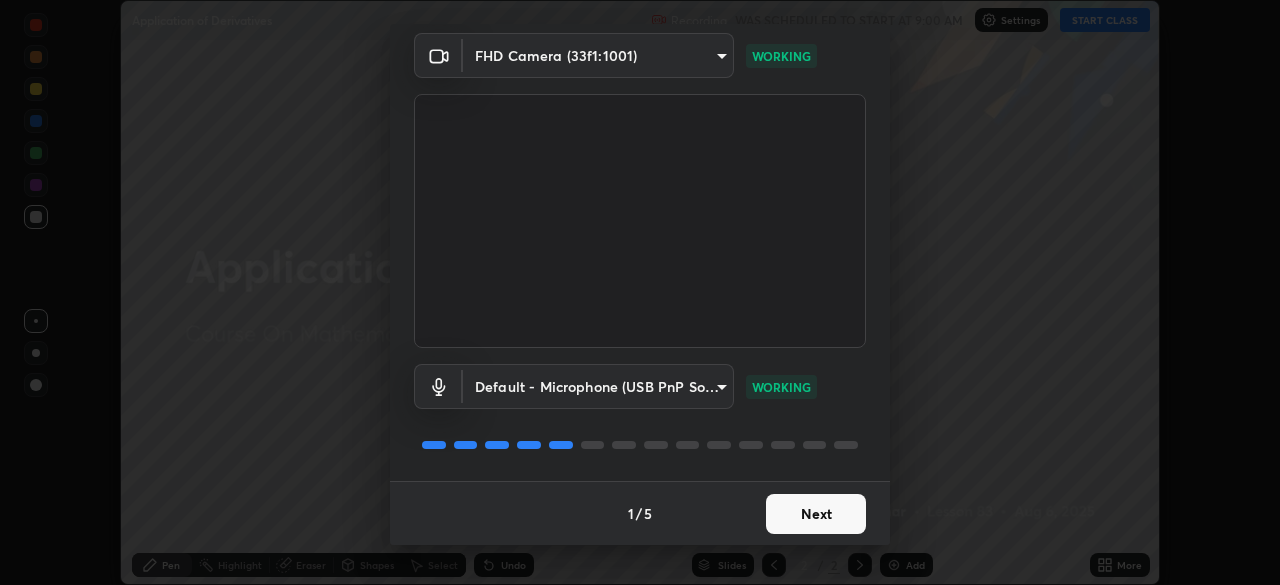 click on "Next" at bounding box center (816, 514) 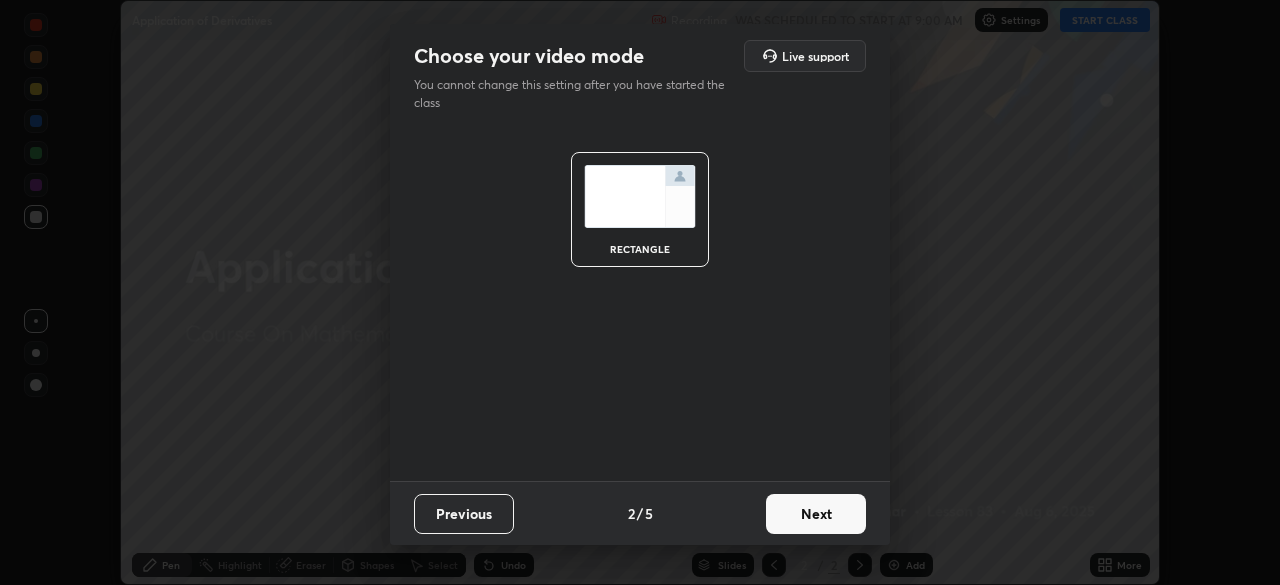 scroll, scrollTop: 0, scrollLeft: 0, axis: both 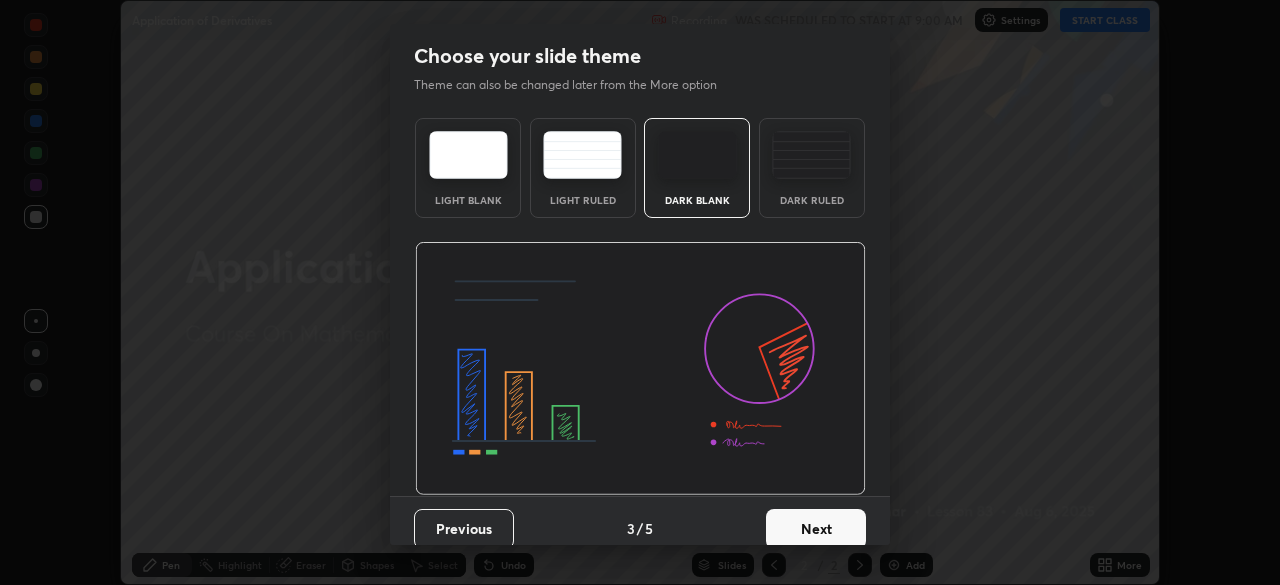 click on "Next" at bounding box center [816, 529] 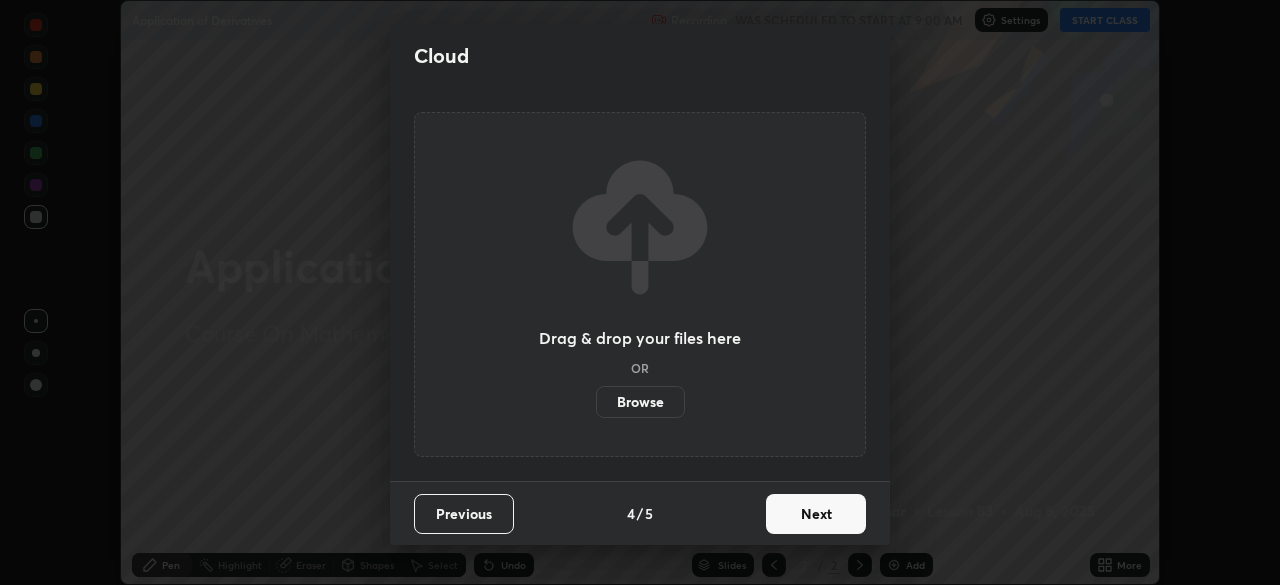 click on "Next" at bounding box center (816, 514) 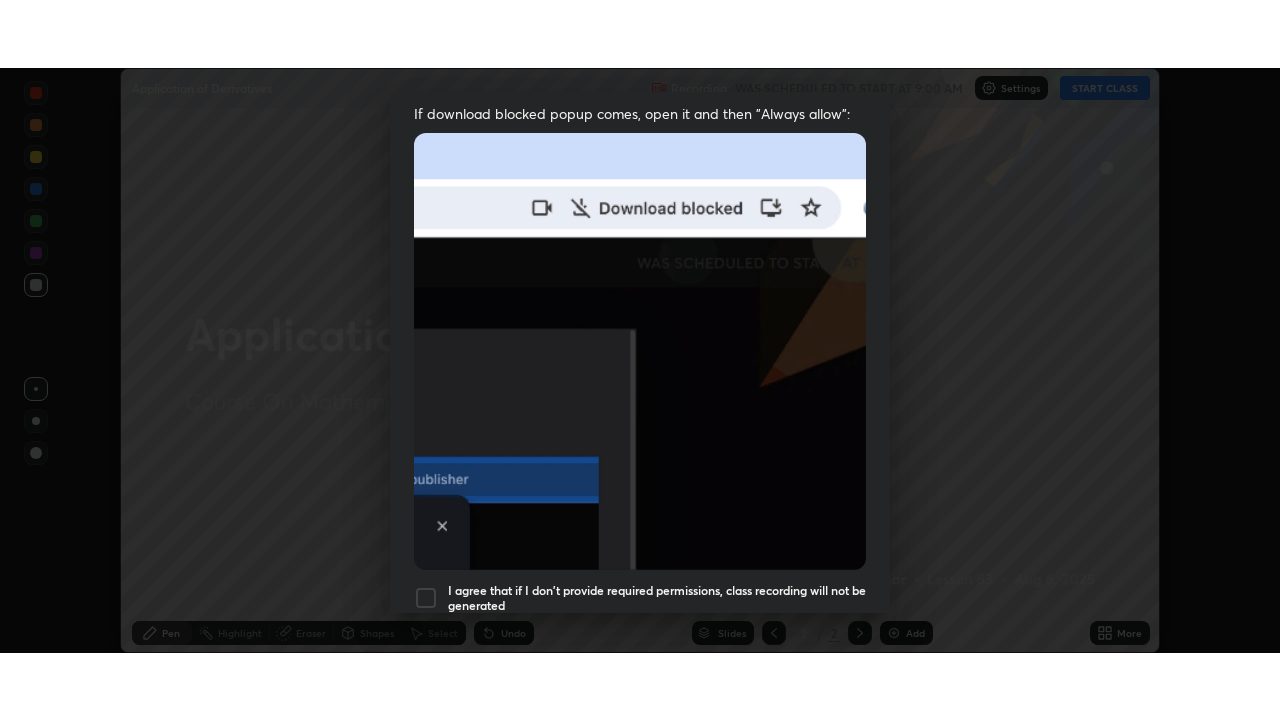 scroll, scrollTop: 479, scrollLeft: 0, axis: vertical 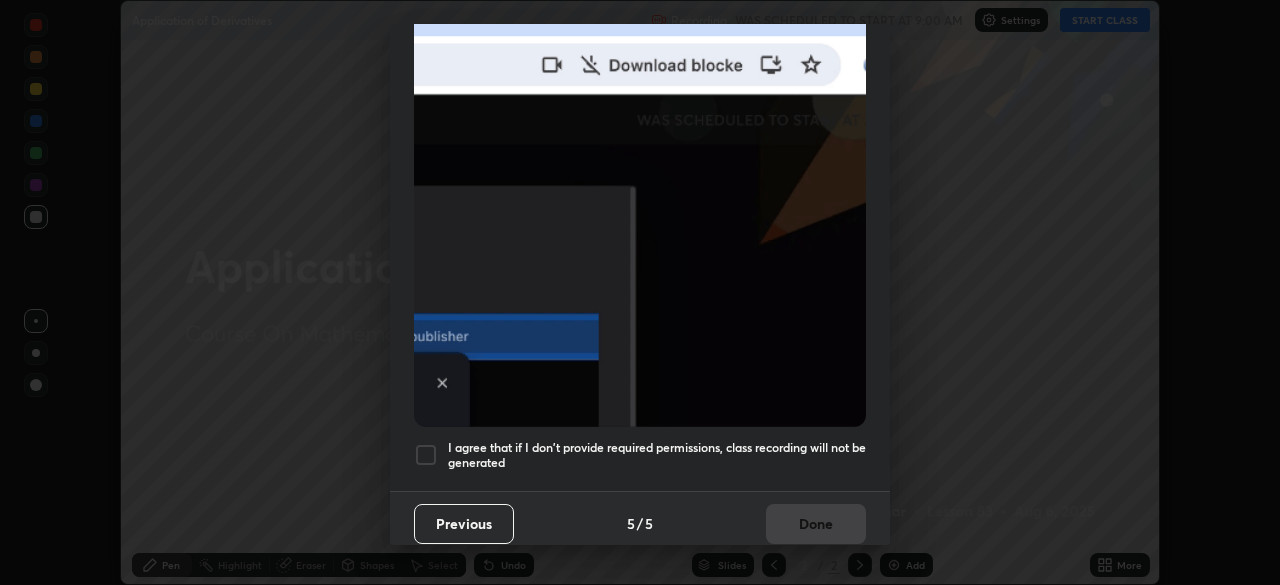 click at bounding box center [426, 455] 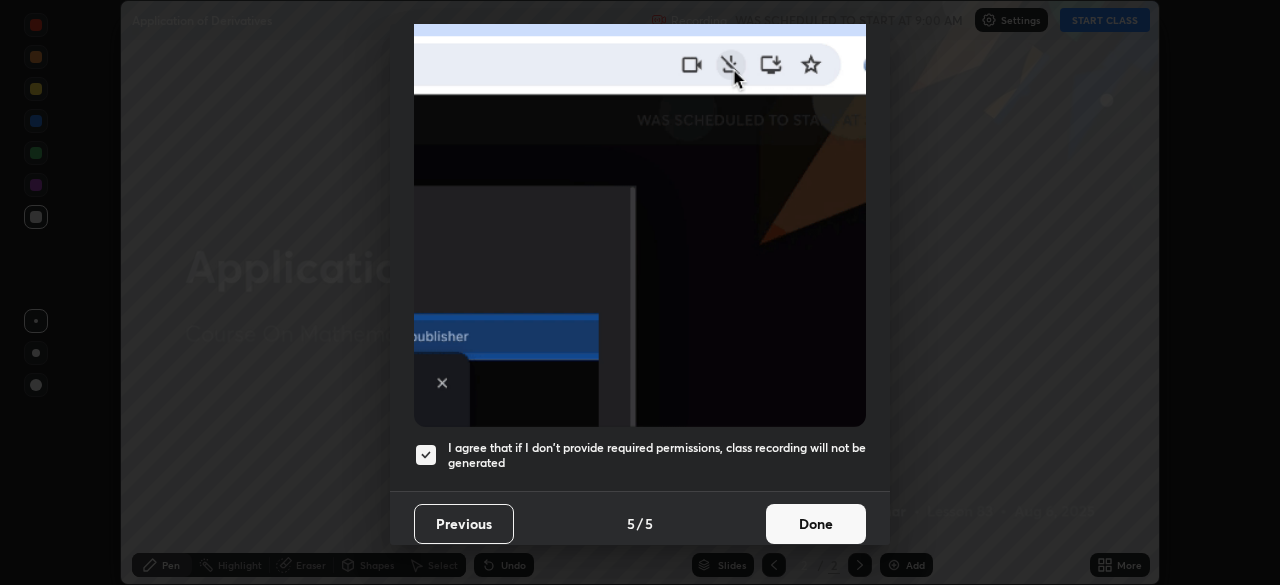 click on "Done" at bounding box center [816, 524] 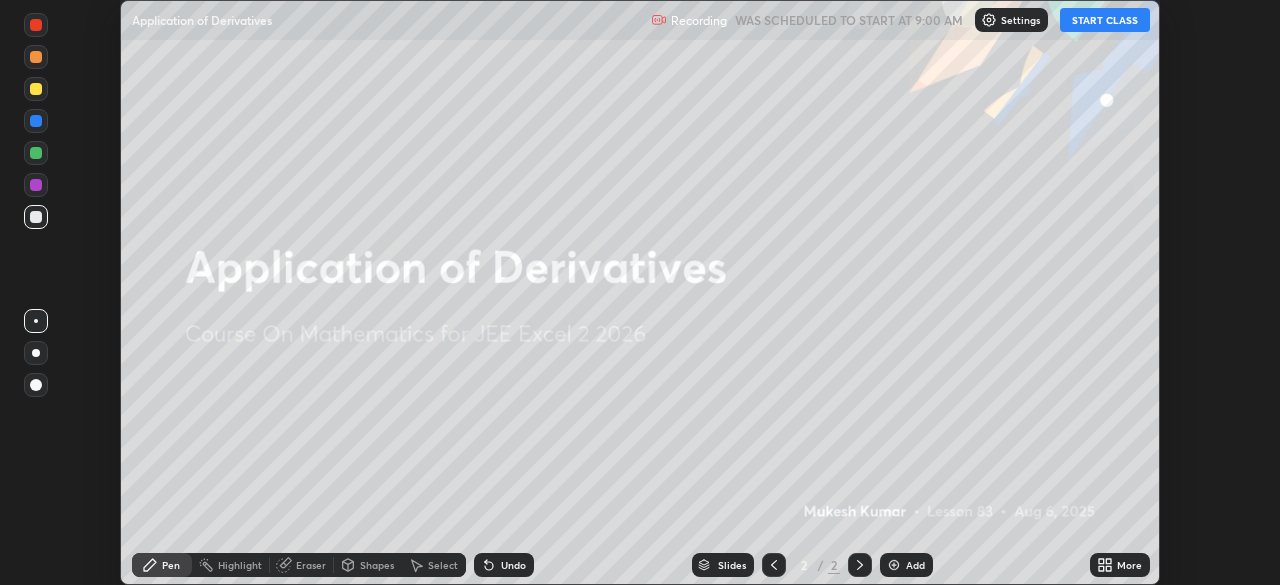 click on "START CLASS" at bounding box center [1105, 20] 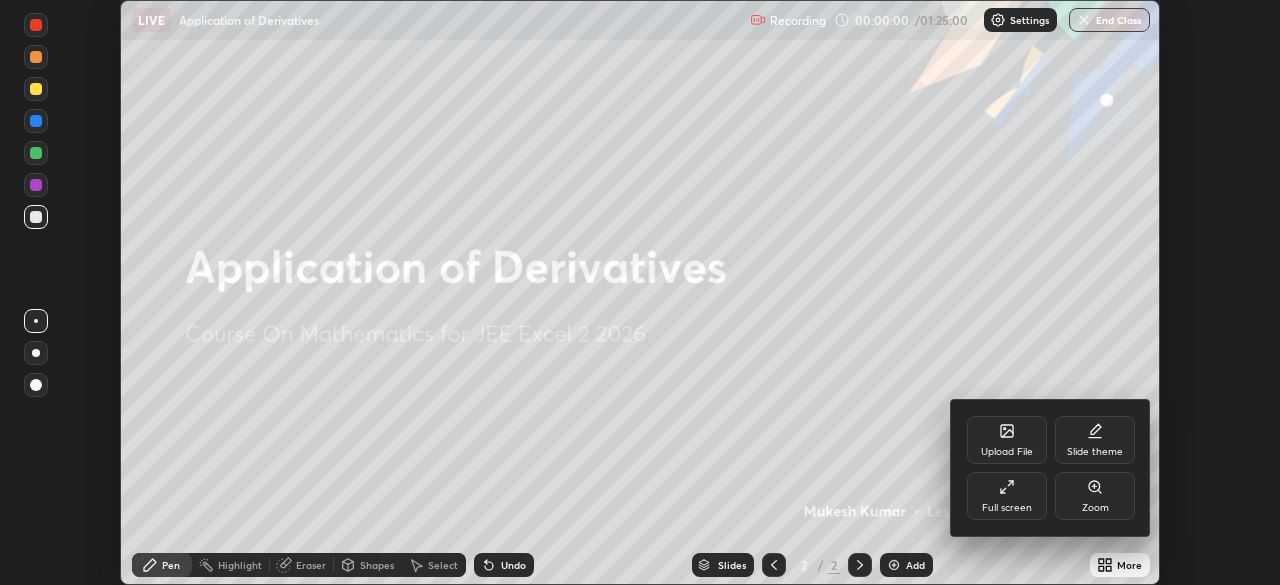 click on "Full screen" at bounding box center [1007, 496] 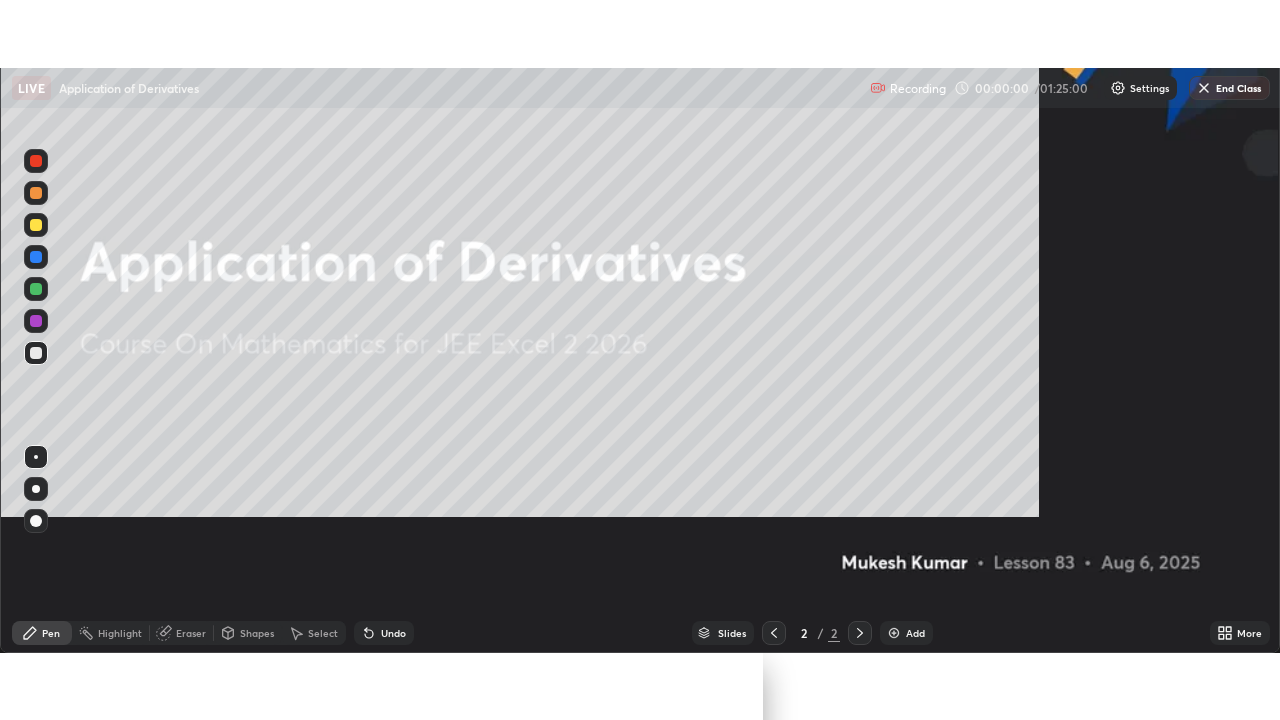 scroll, scrollTop: 99280, scrollLeft: 98720, axis: both 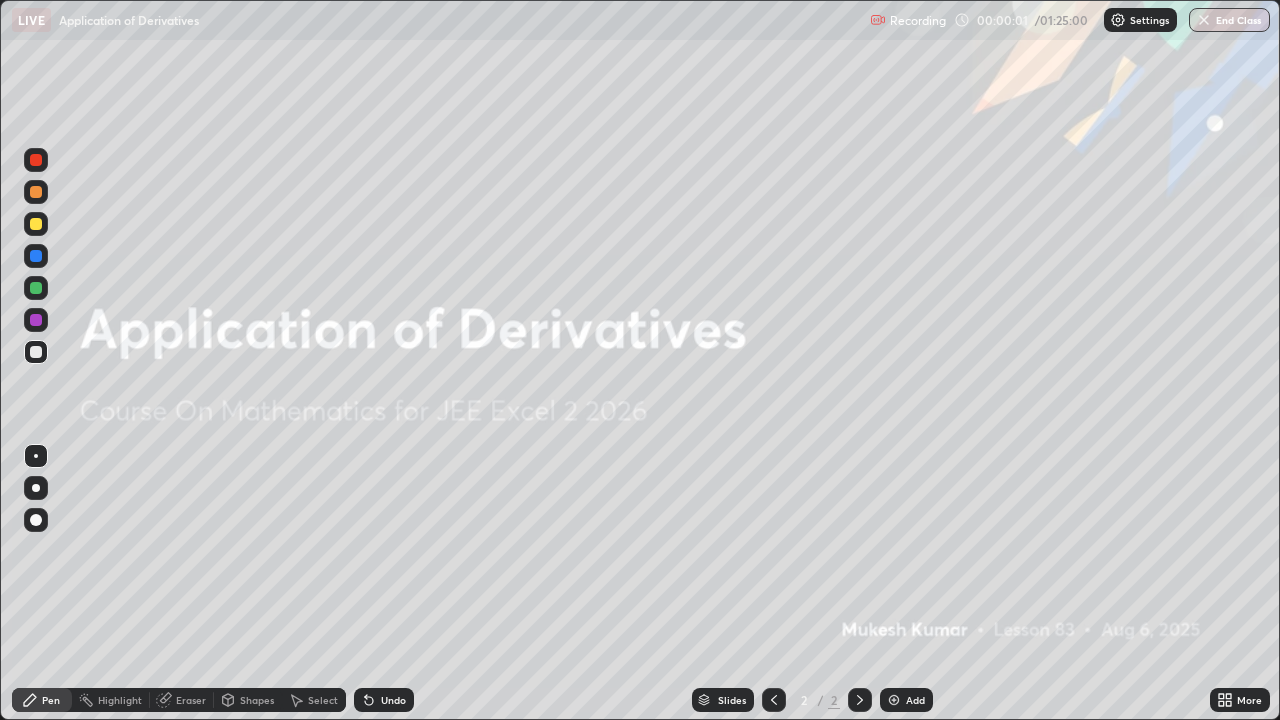 click 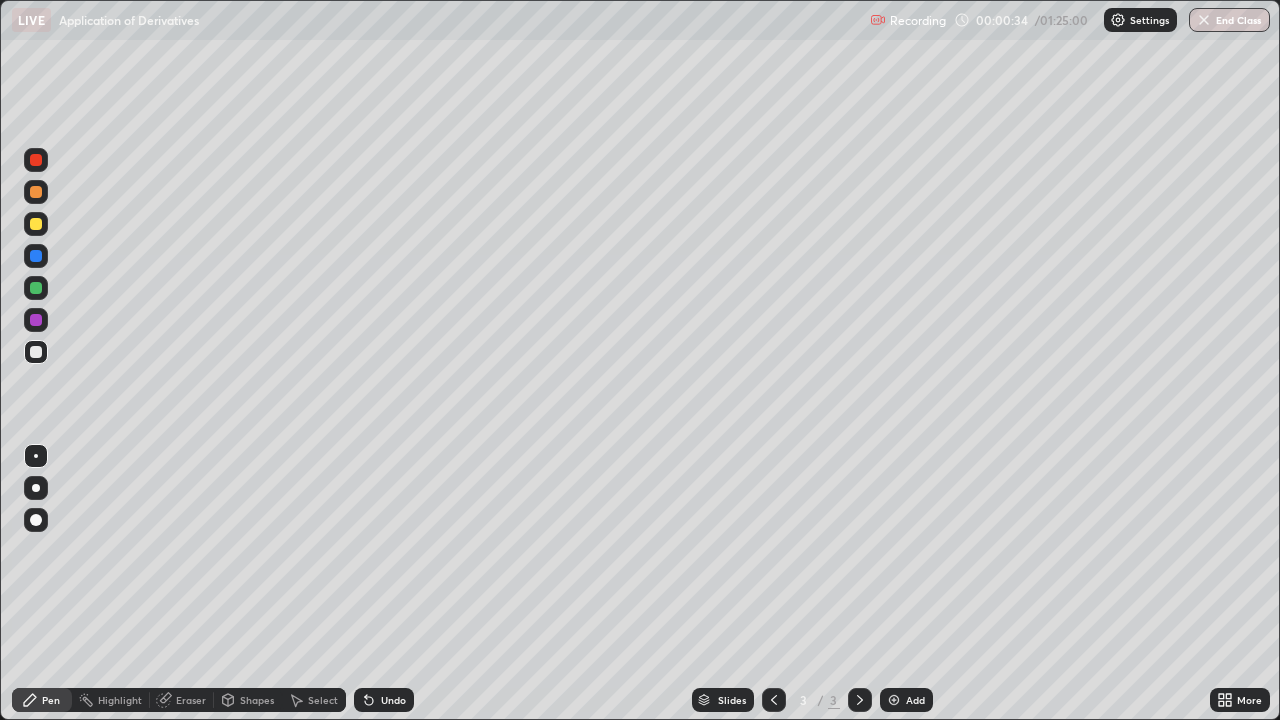 click at bounding box center [36, 224] 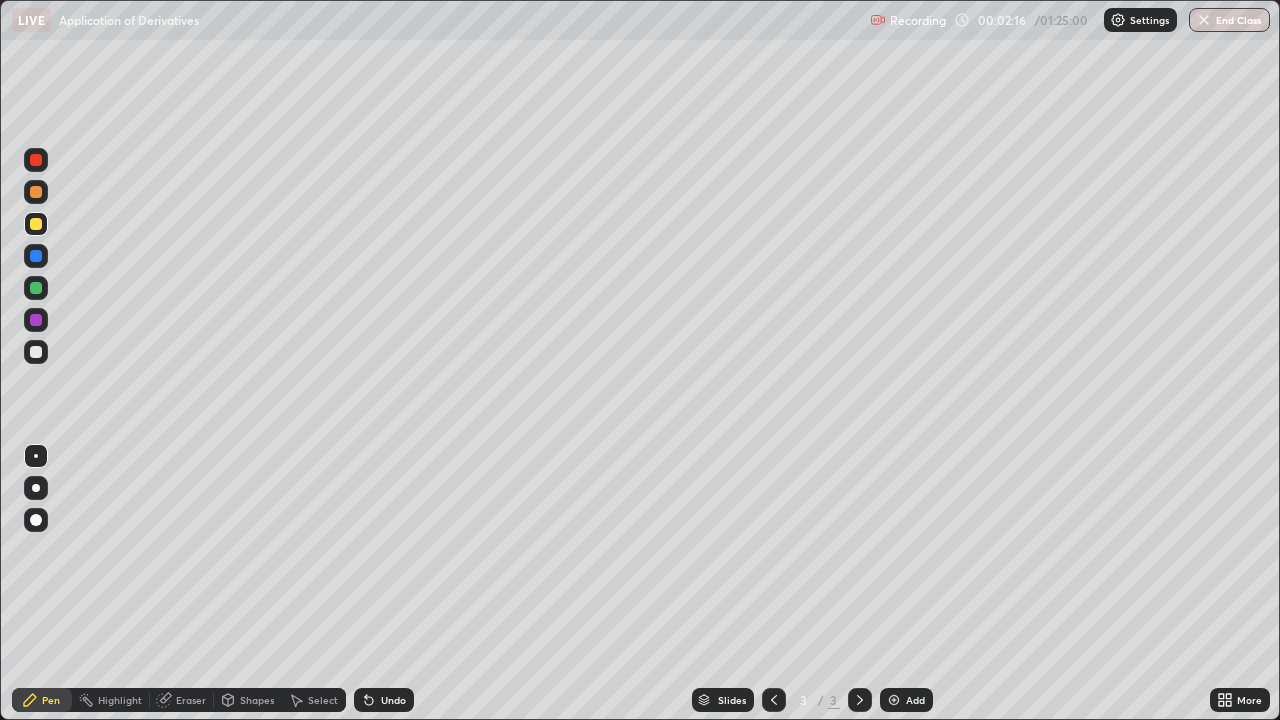 click at bounding box center (36, 352) 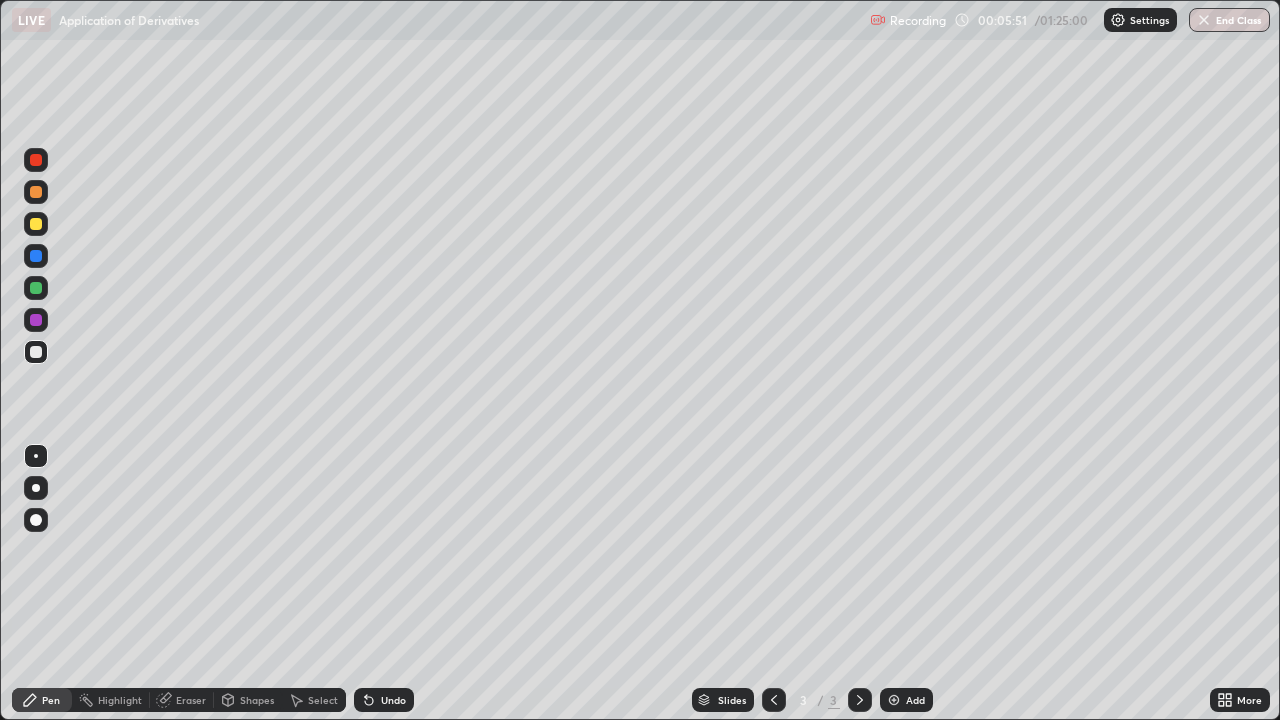 click at bounding box center (36, 288) 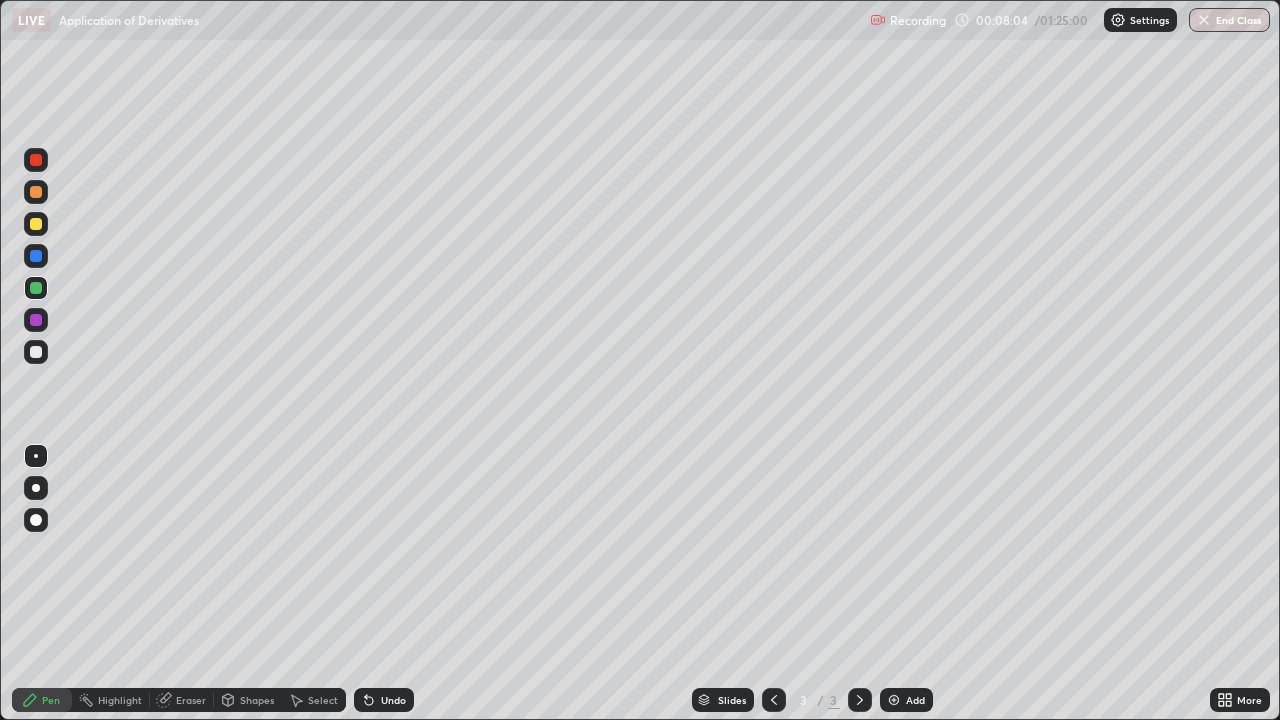 click at bounding box center [36, 352] 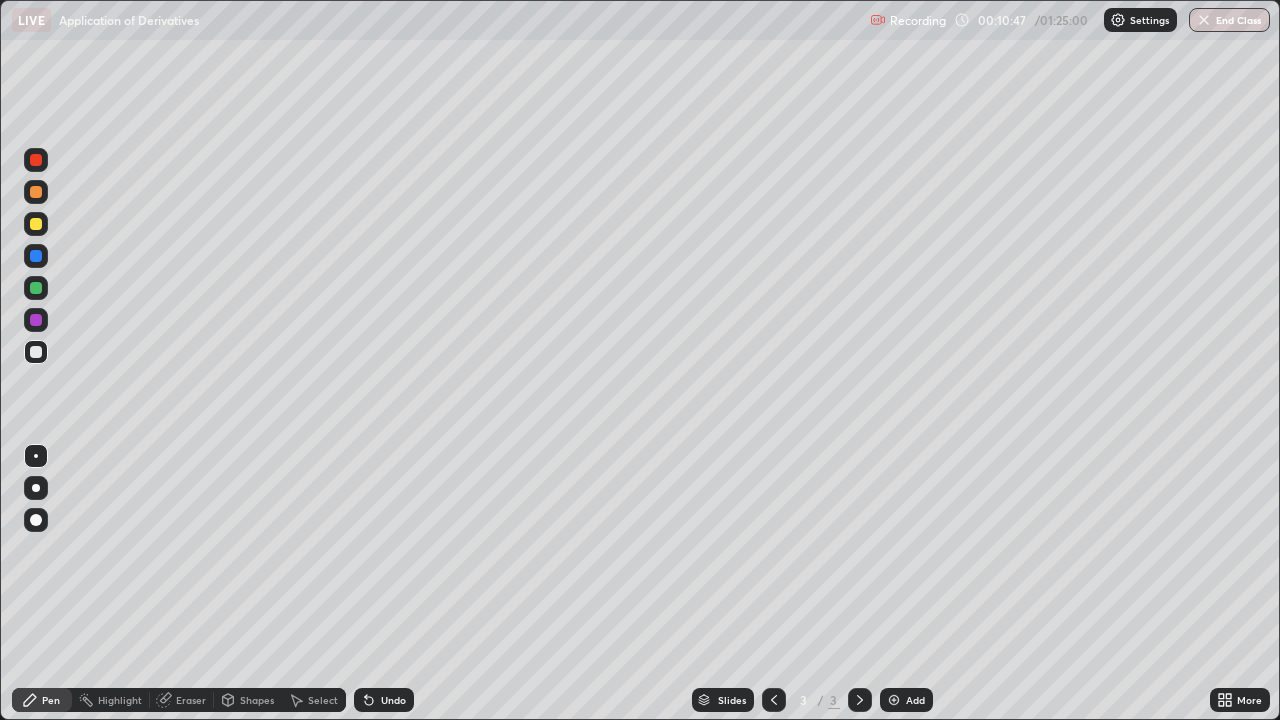 click 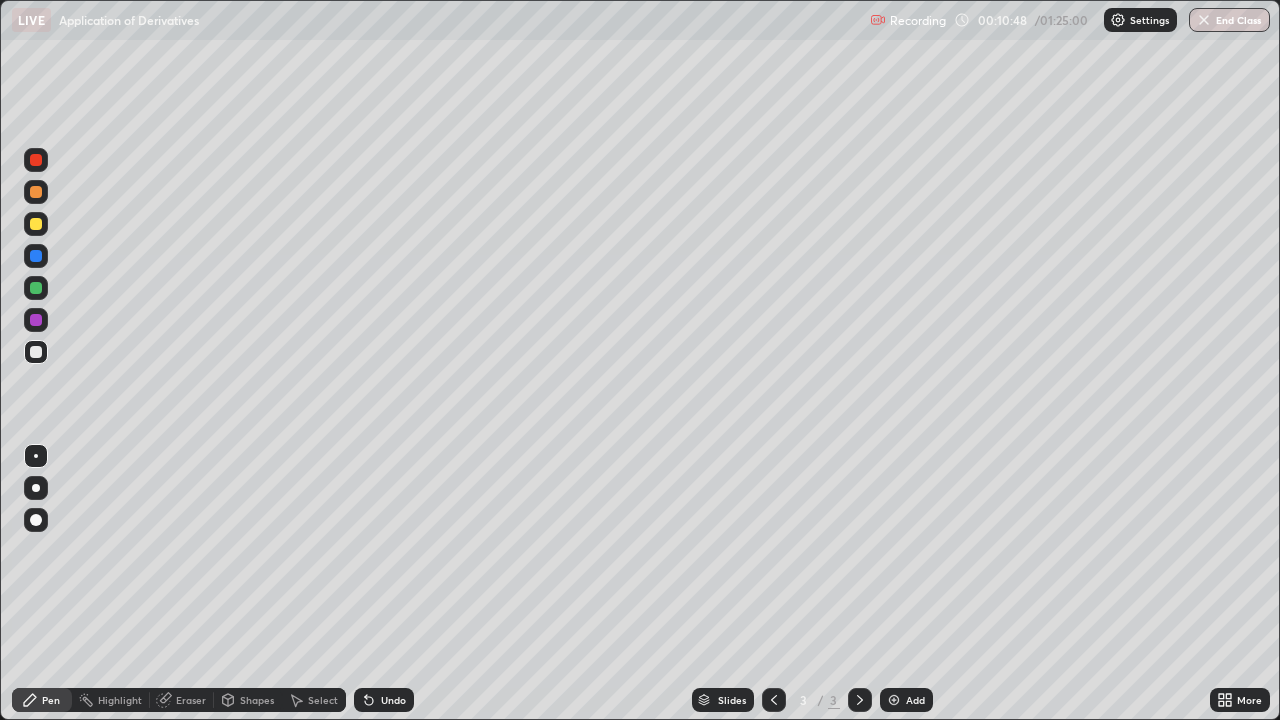 click on "Add" at bounding box center (906, 700) 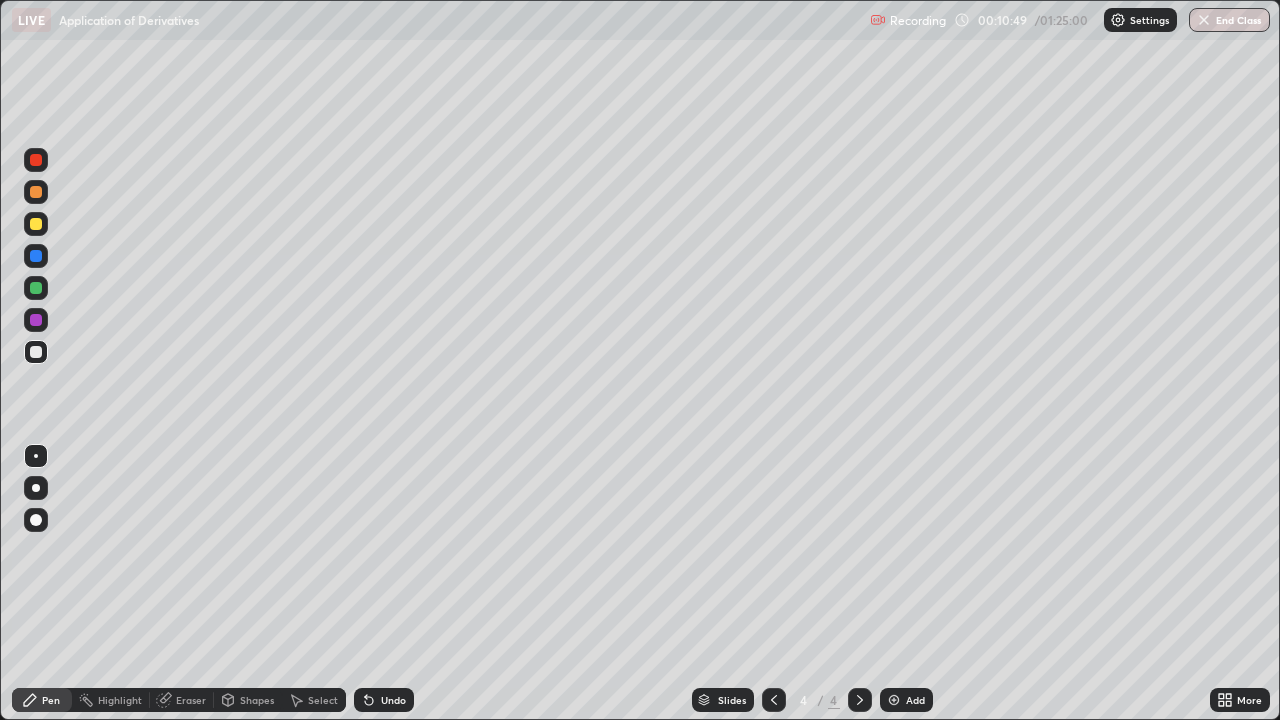 click at bounding box center (36, 160) 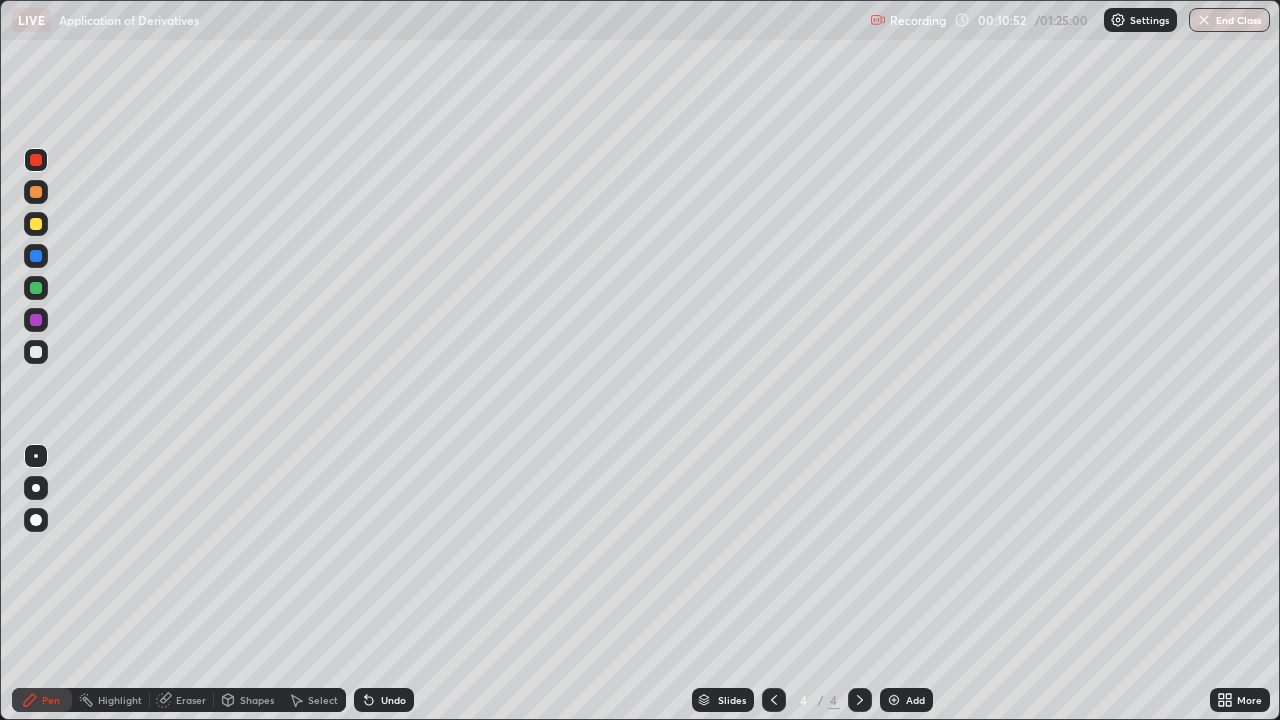 click at bounding box center (36, 224) 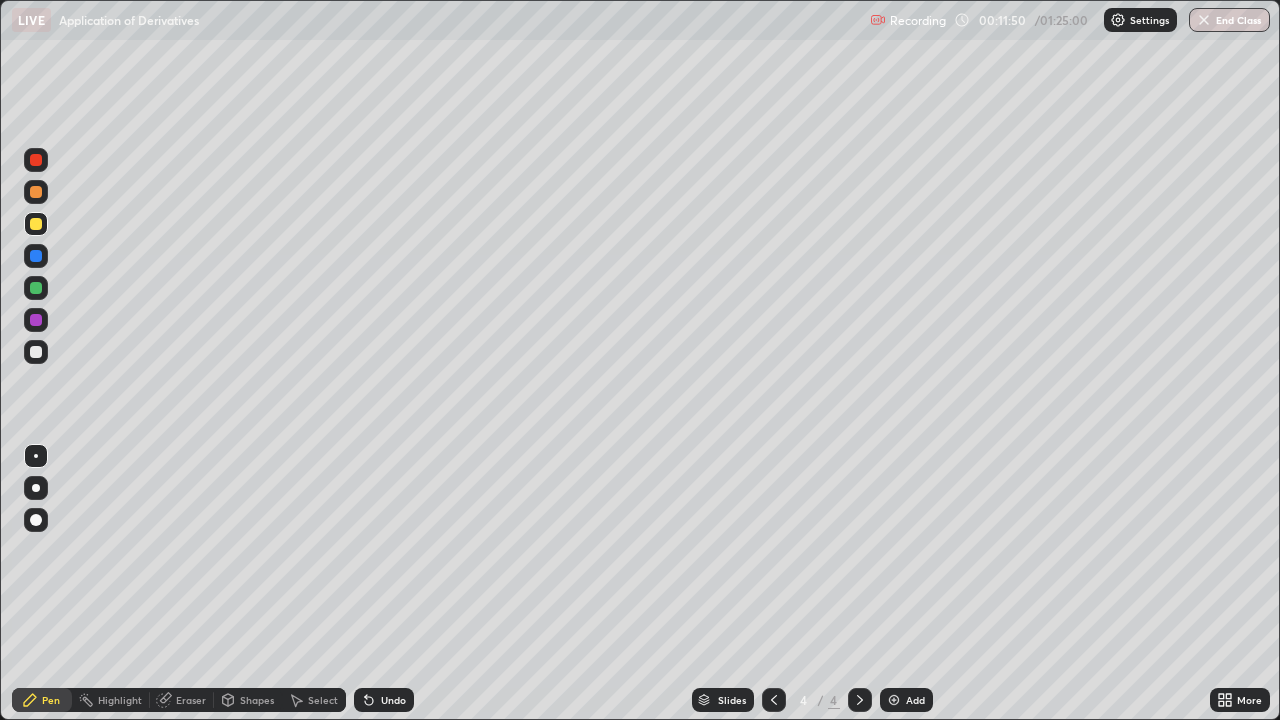 click at bounding box center [36, 352] 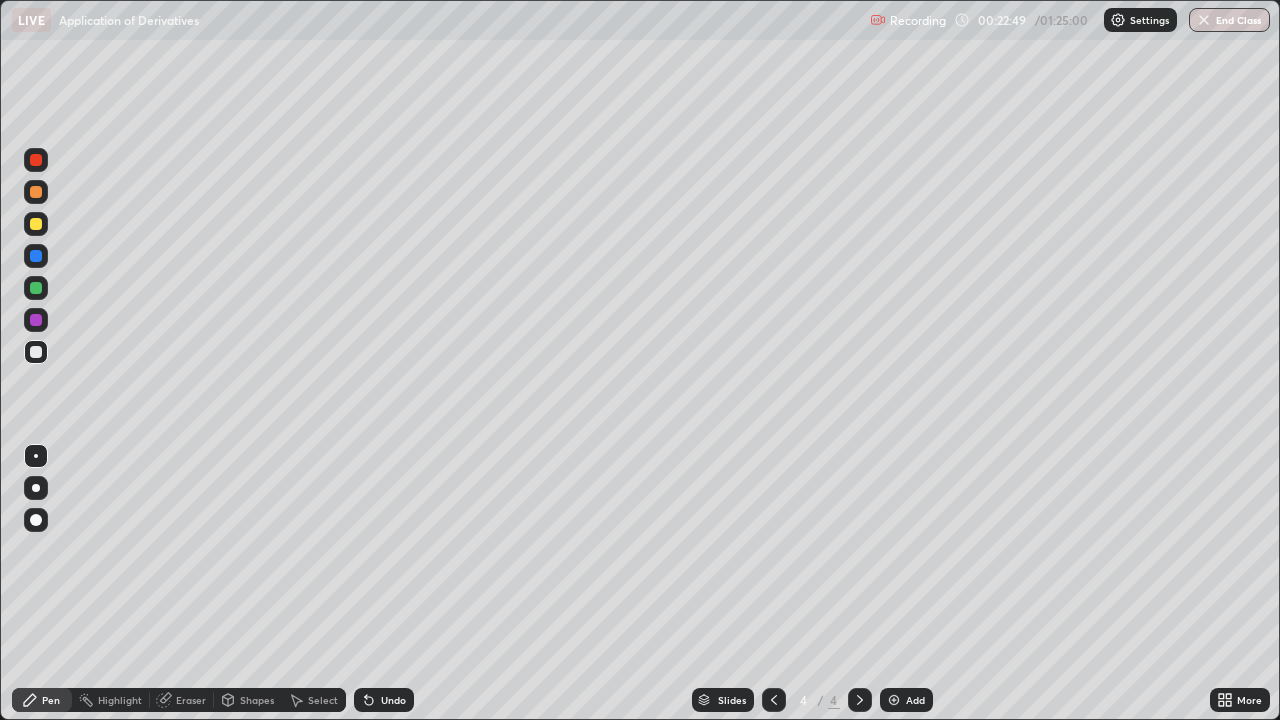 click 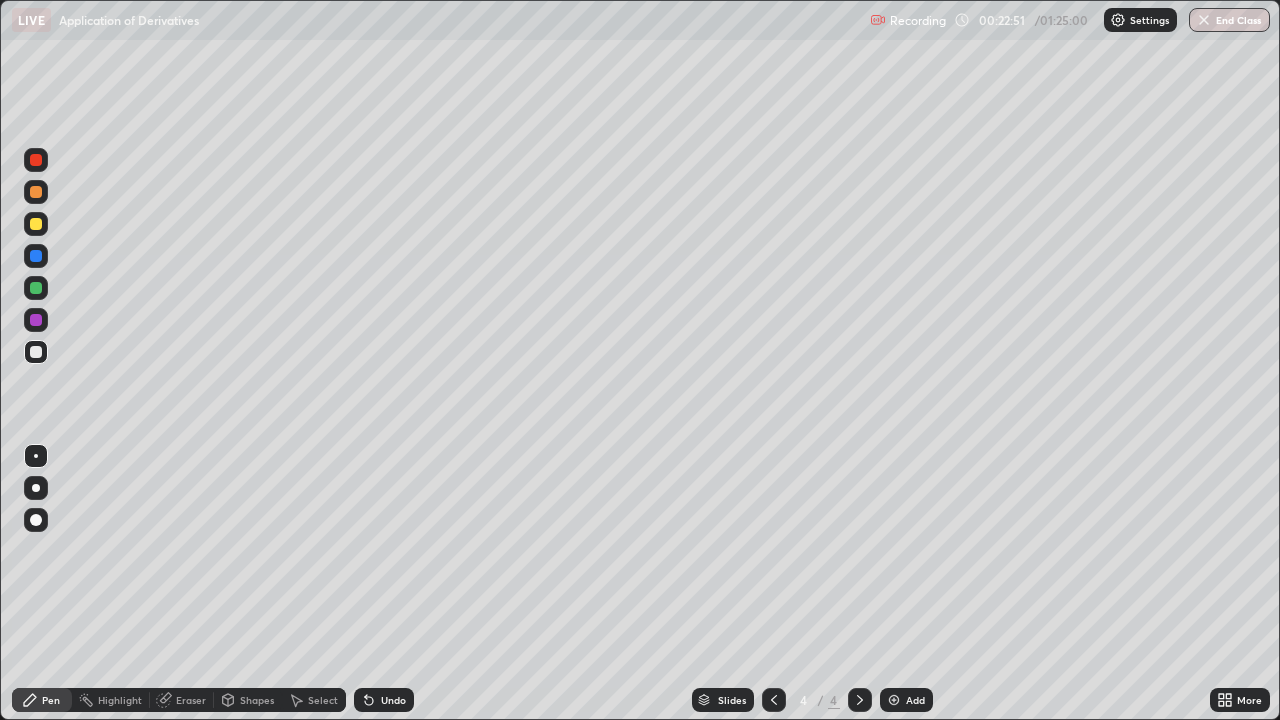 click at bounding box center (894, 700) 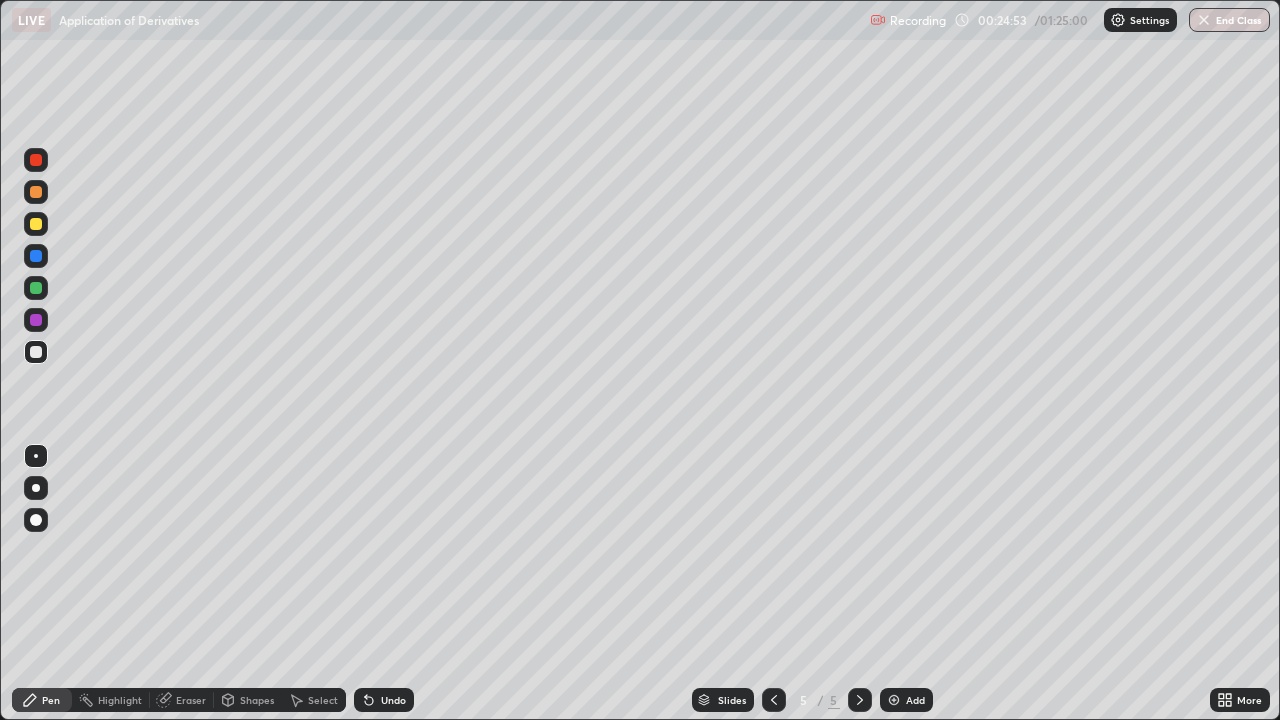 click at bounding box center [36, 288] 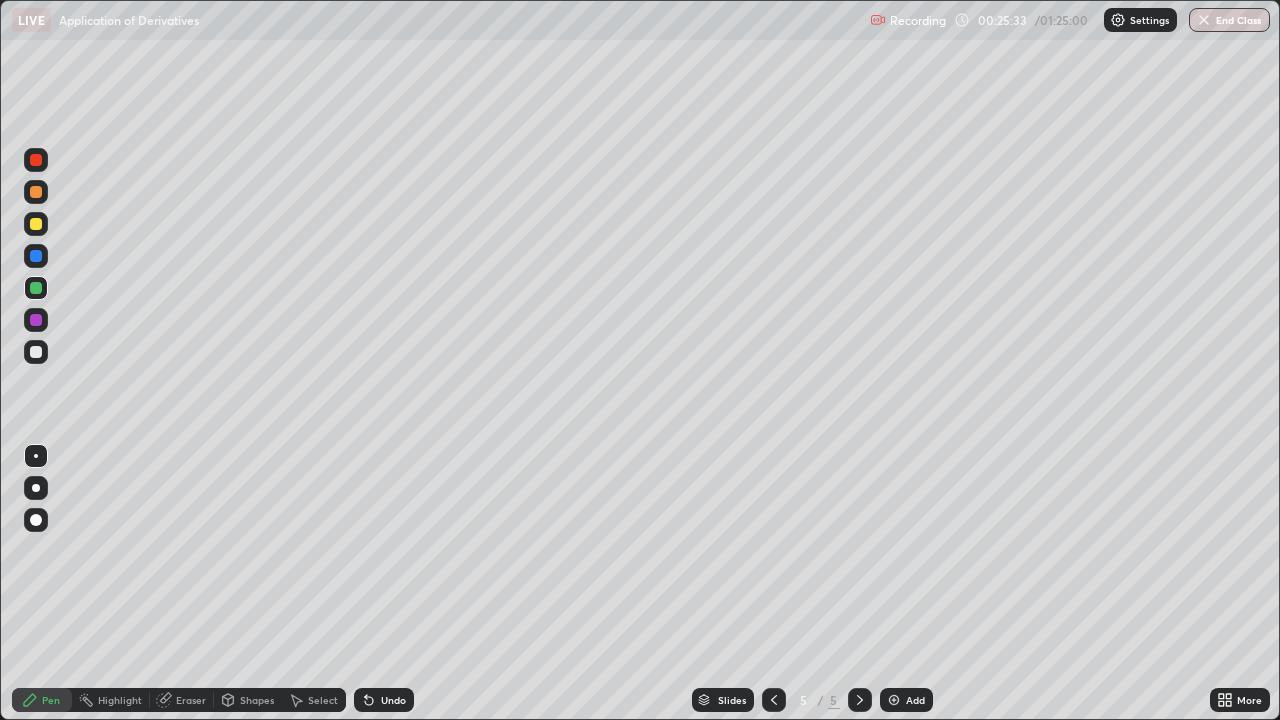 click on "Undo" at bounding box center [393, 700] 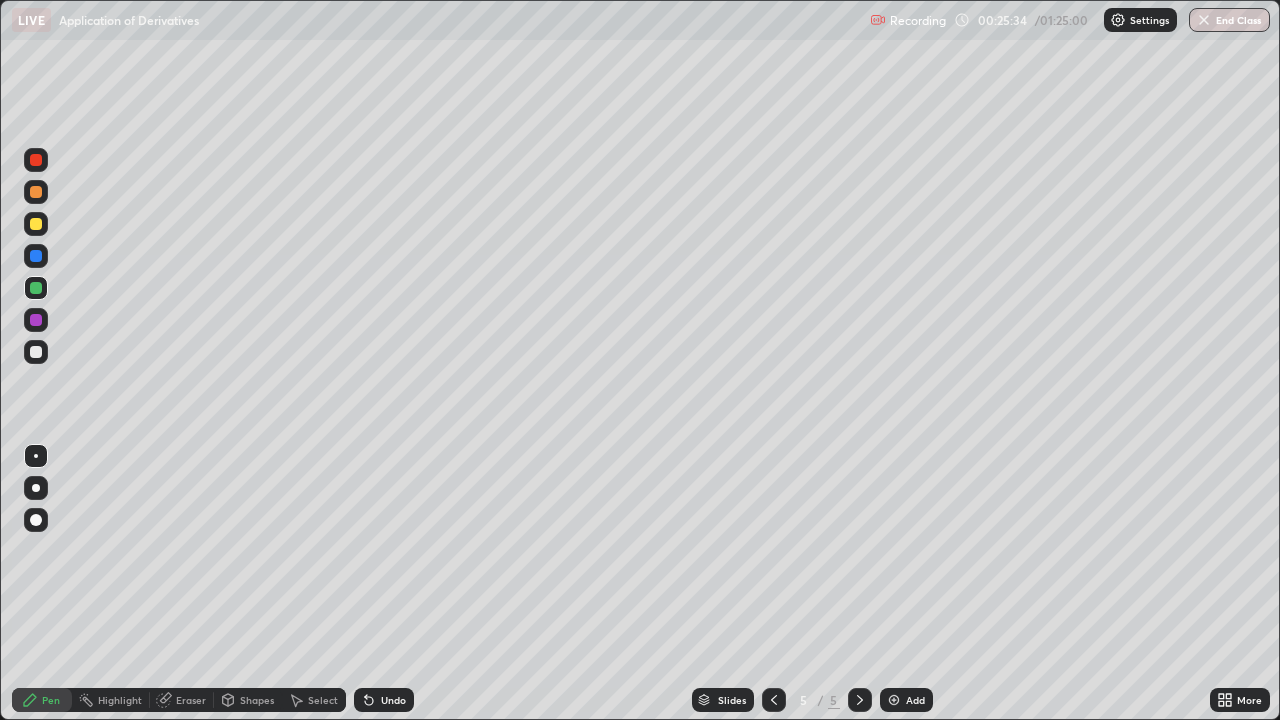 click on "Undo" at bounding box center [393, 700] 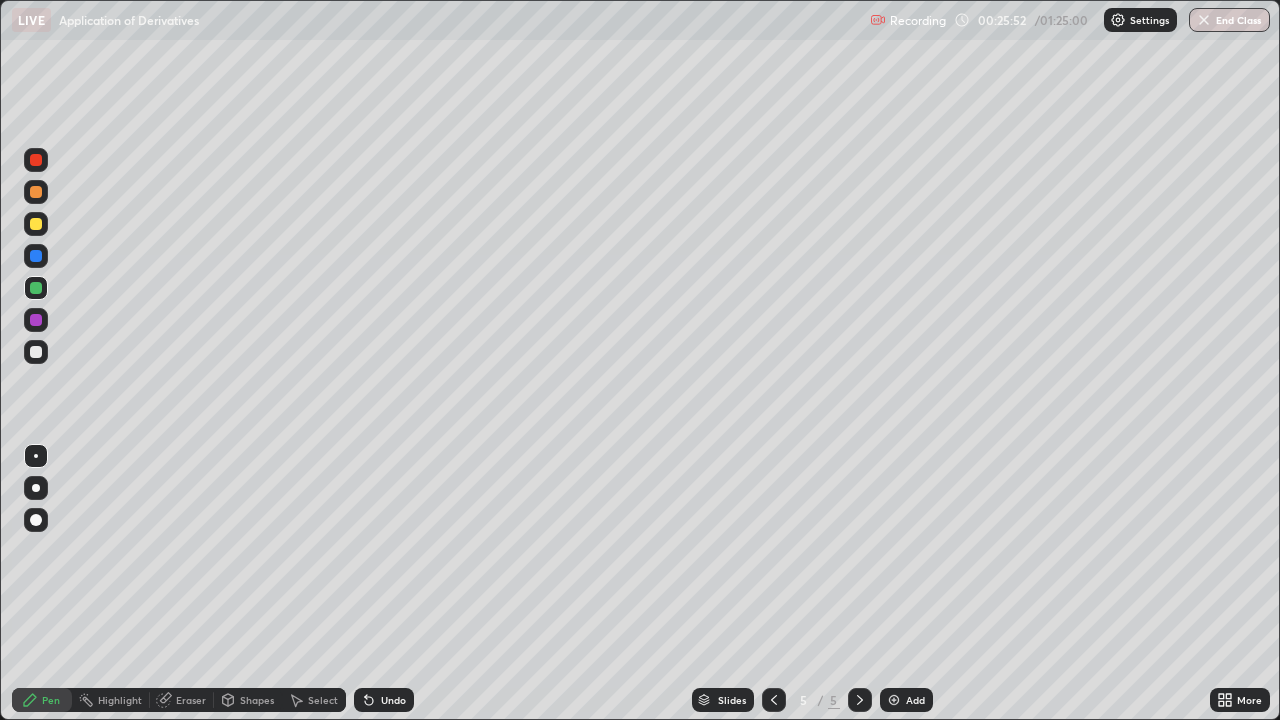 click at bounding box center (36, 352) 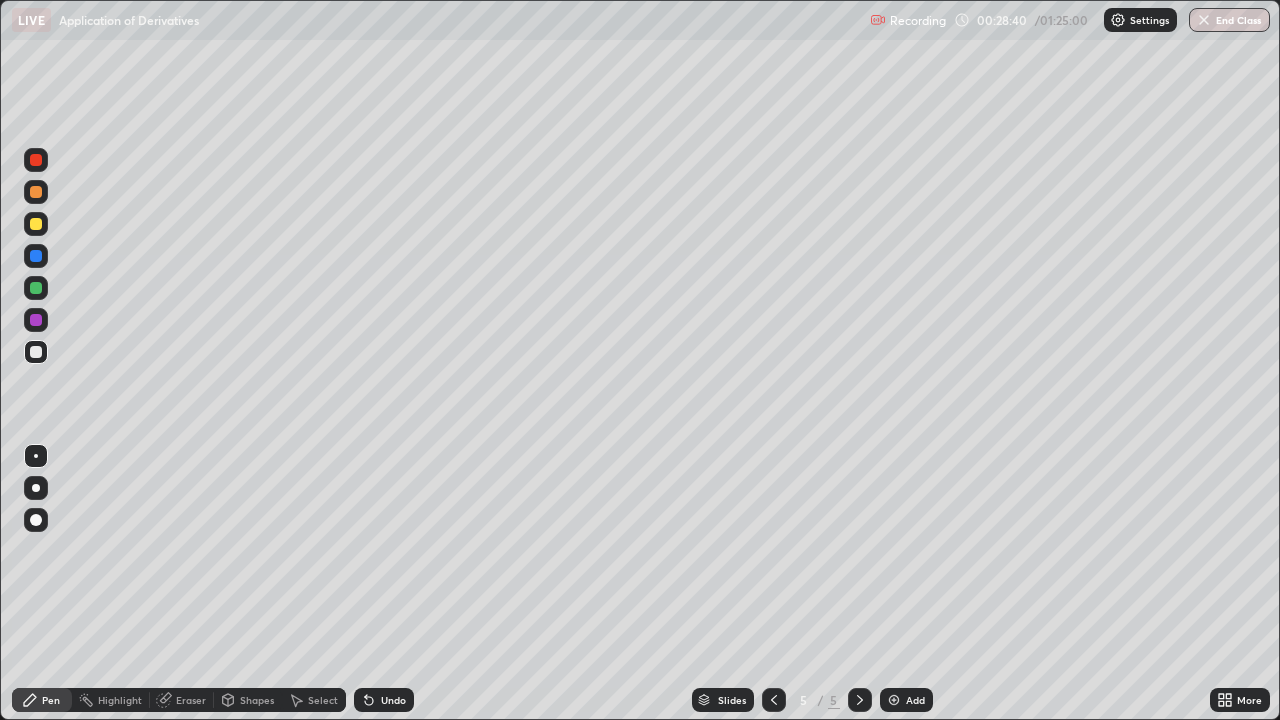 click on "Undo" at bounding box center (393, 700) 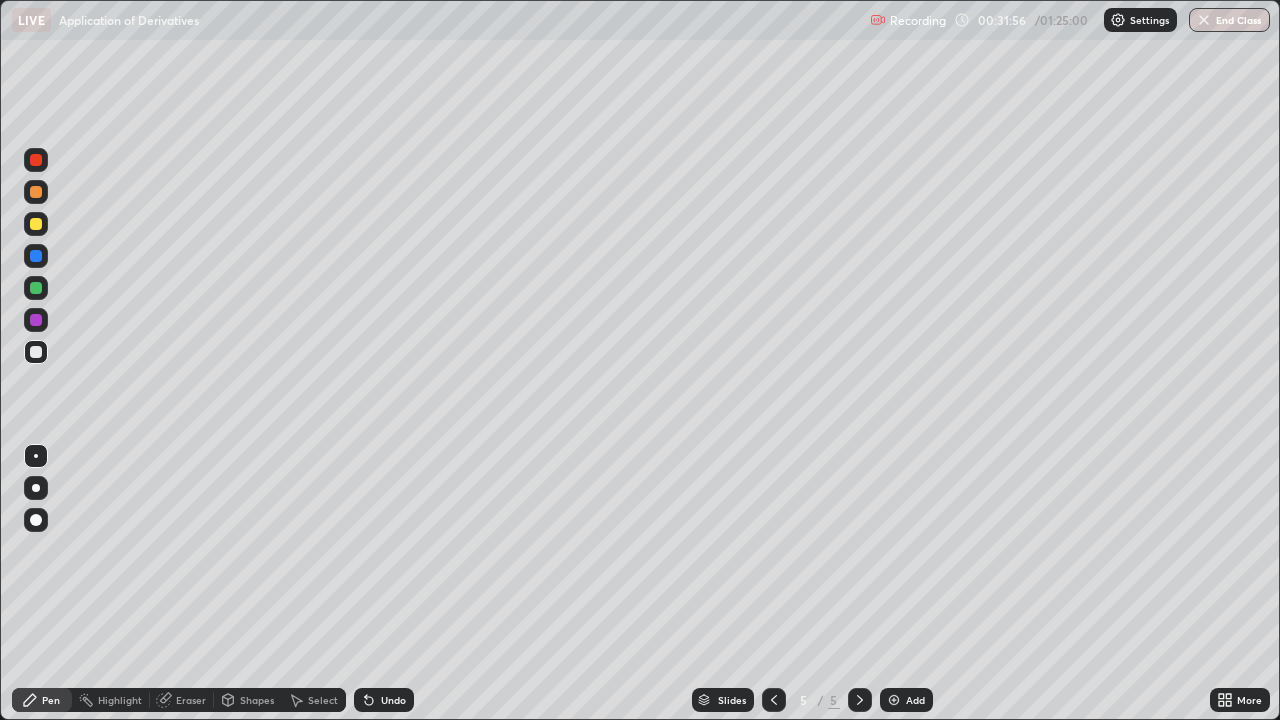 click 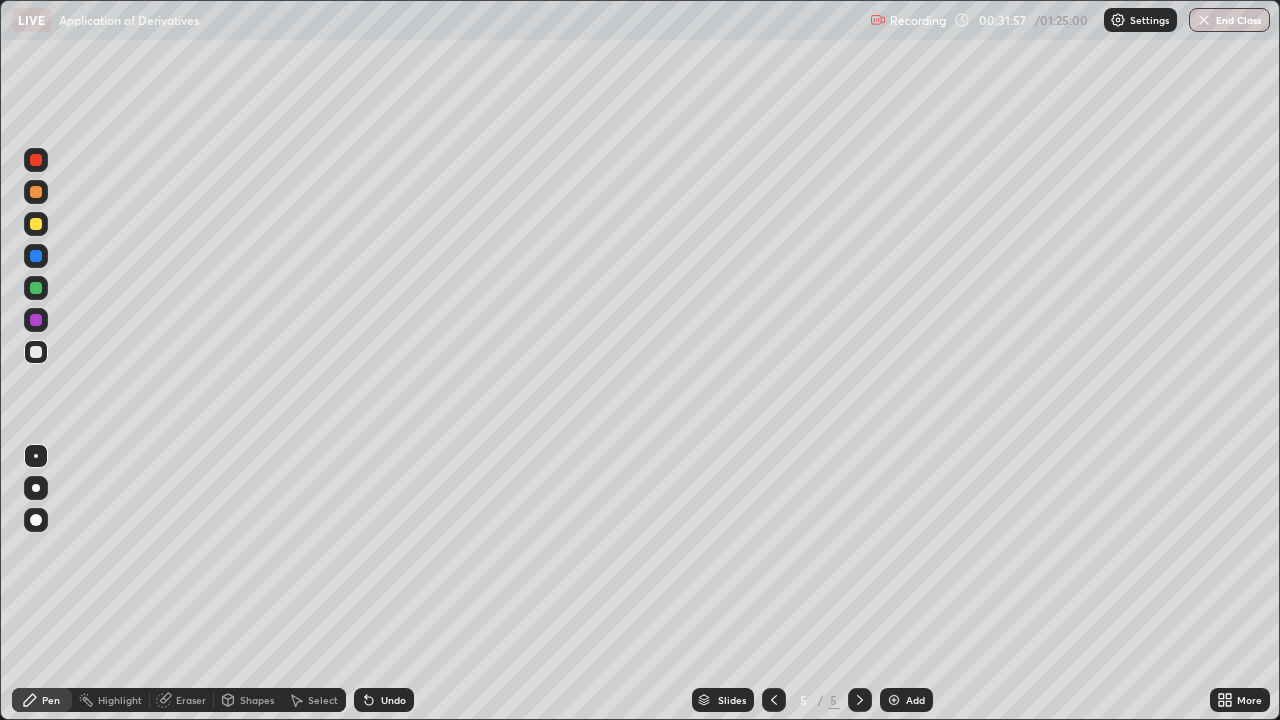 click on "Add" at bounding box center (906, 700) 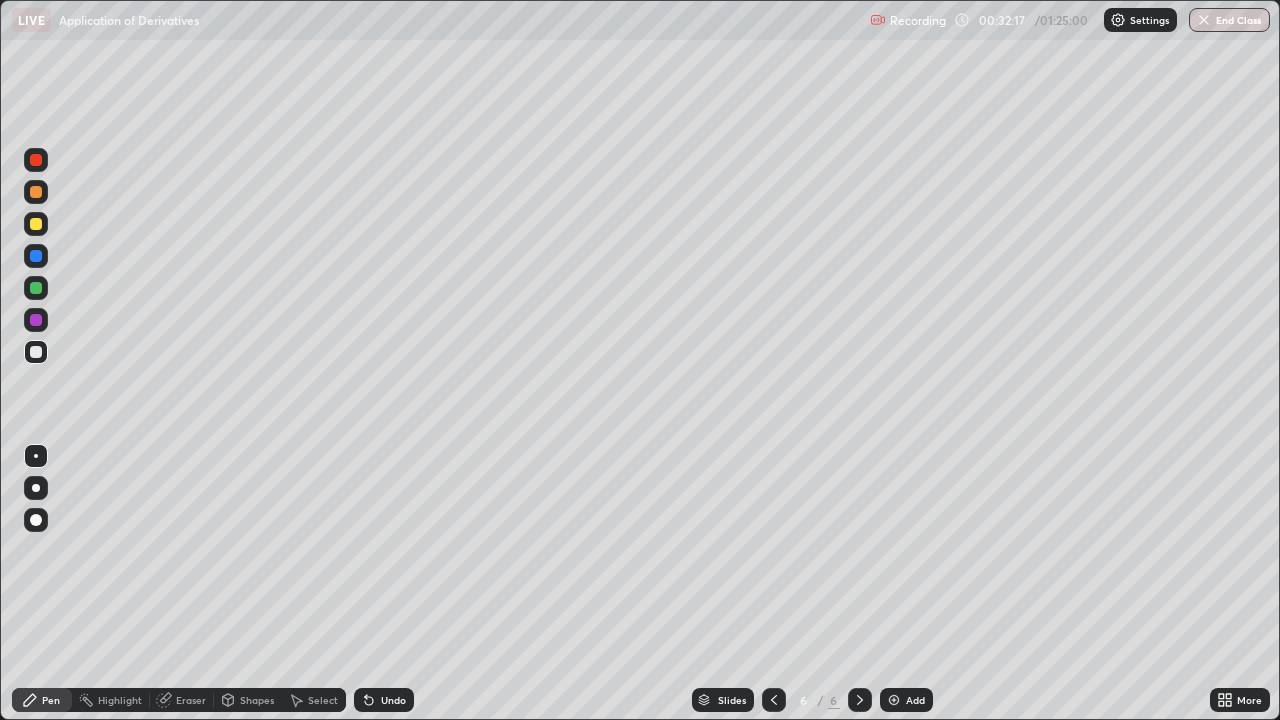 click 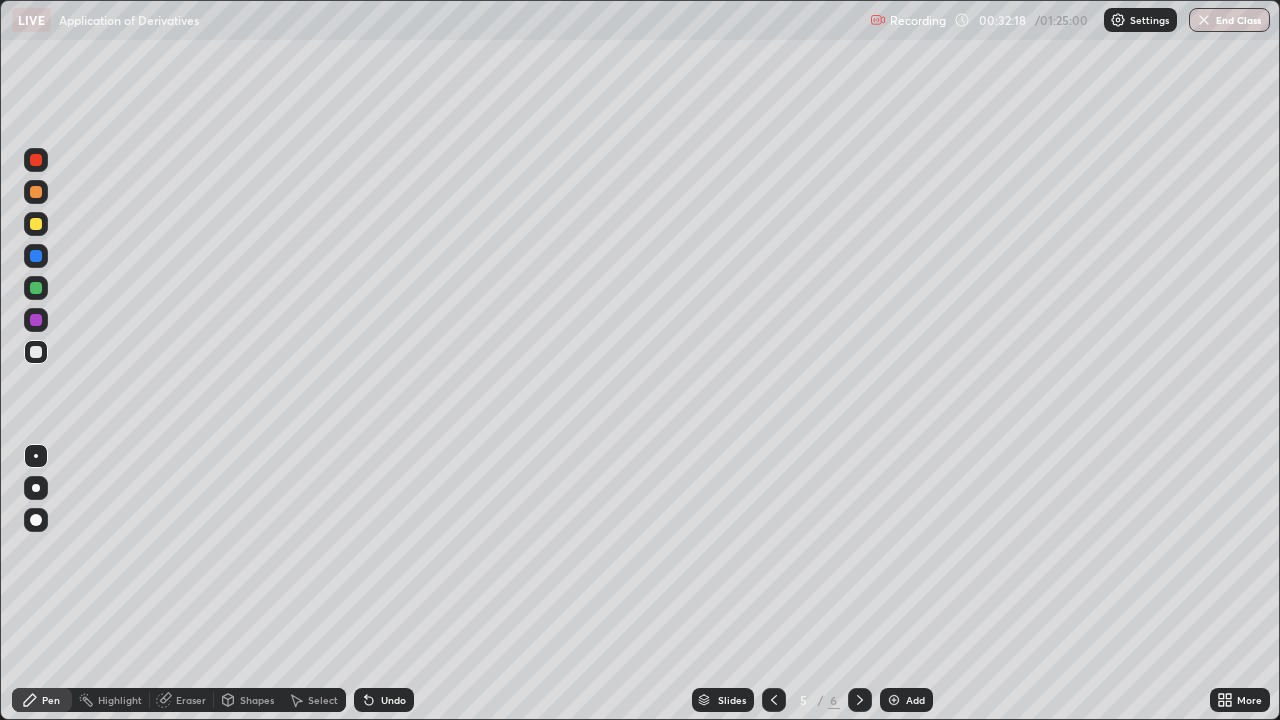 click 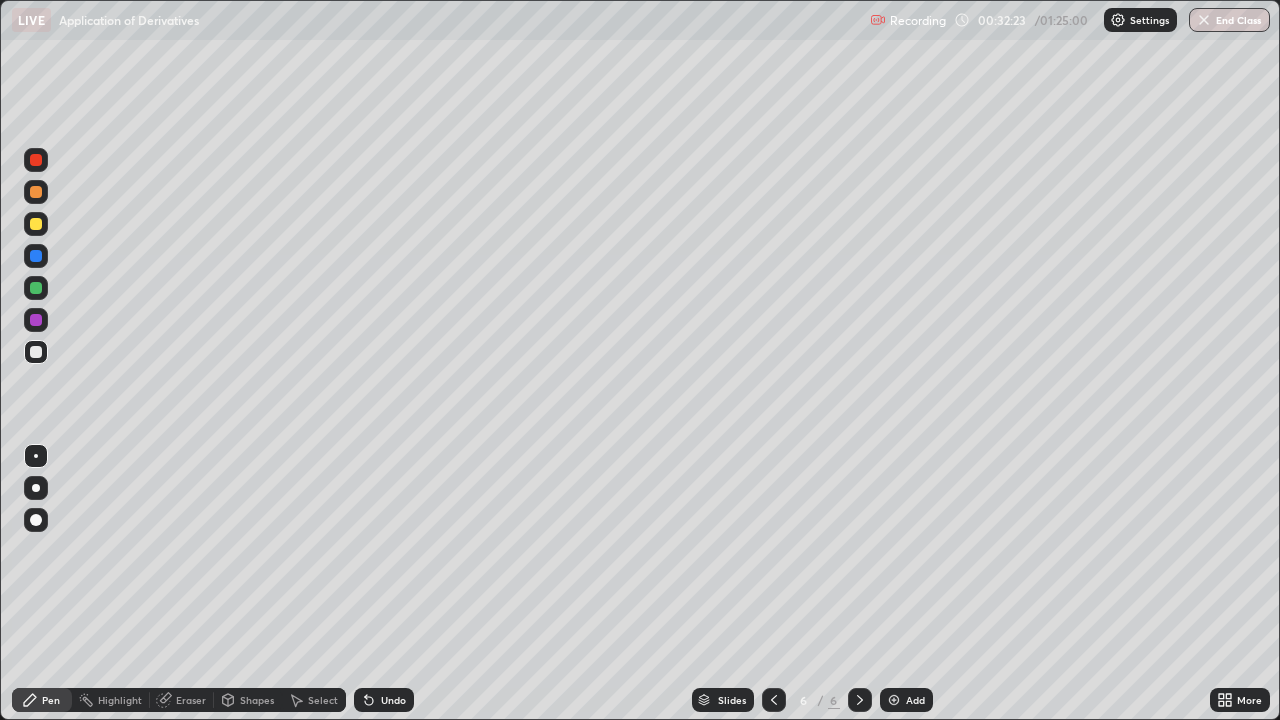 click on "Undo" at bounding box center (393, 700) 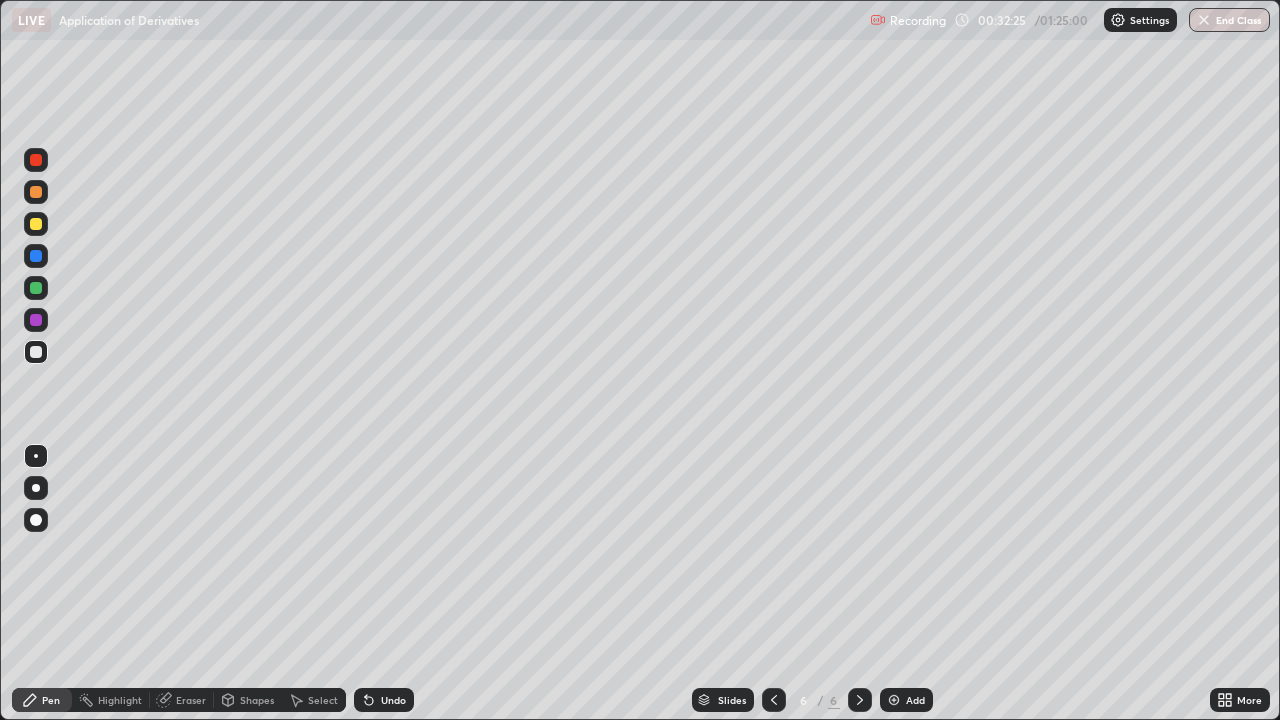 click 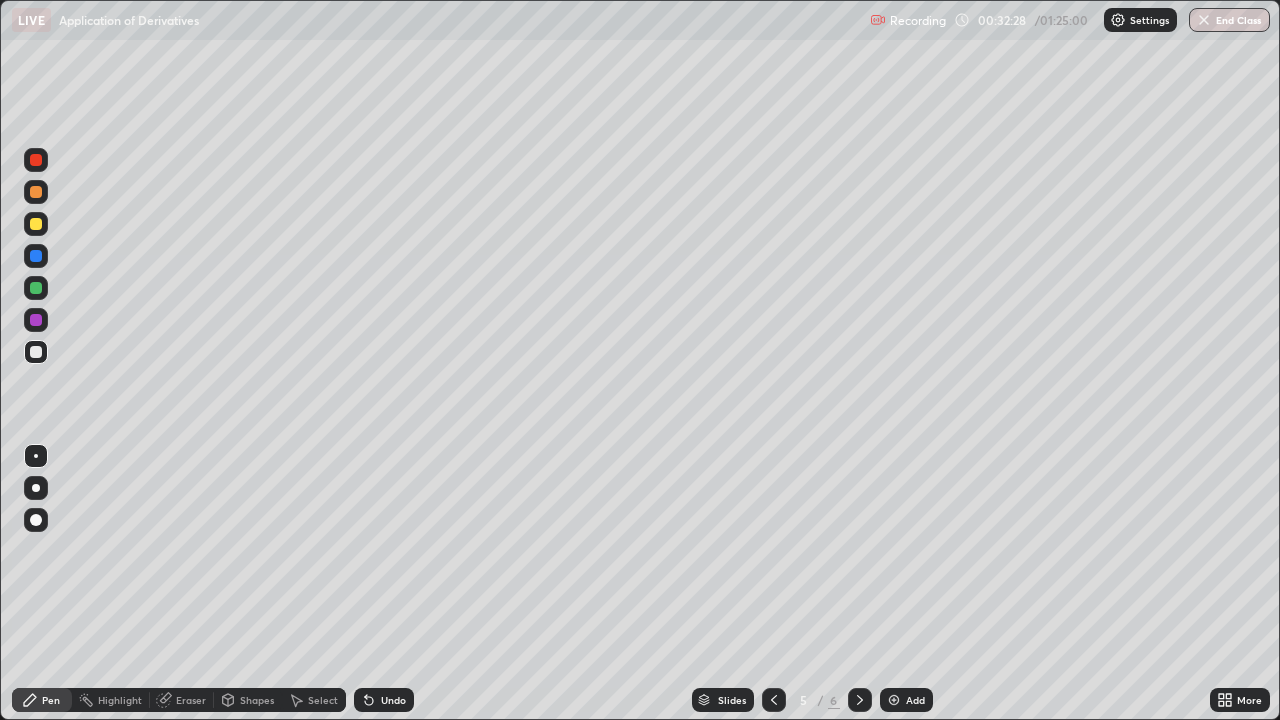 click 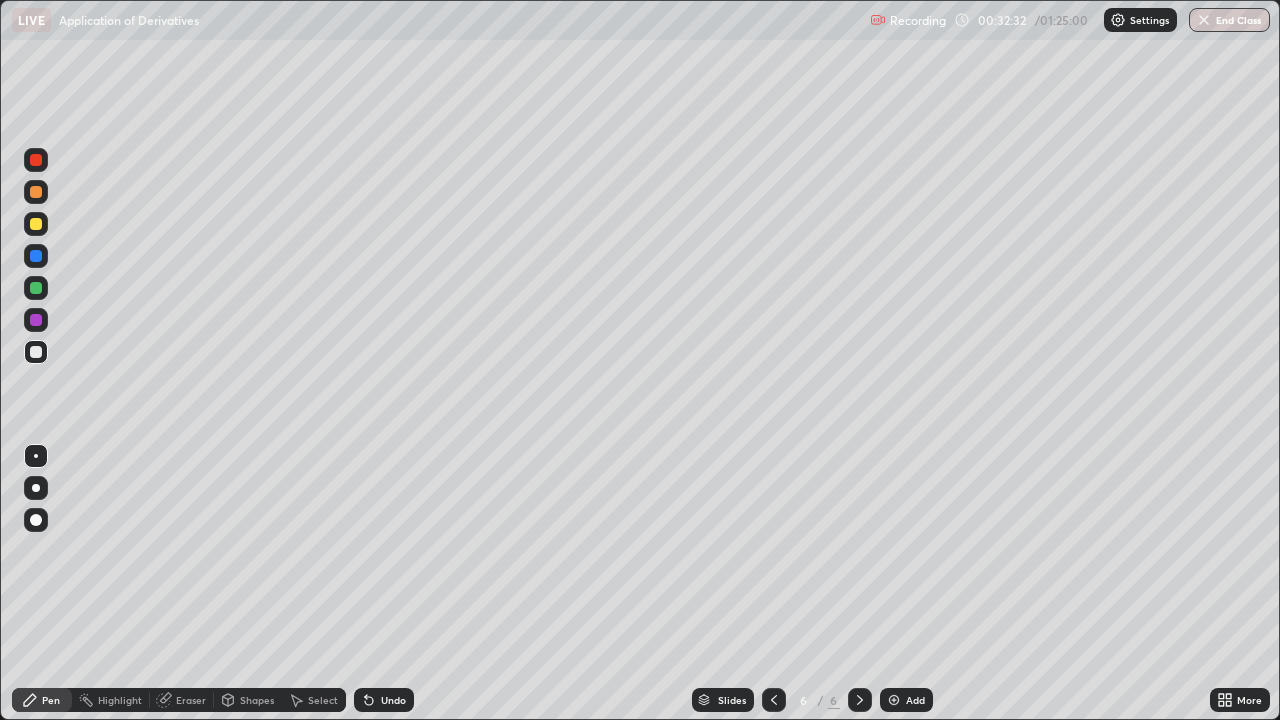 click 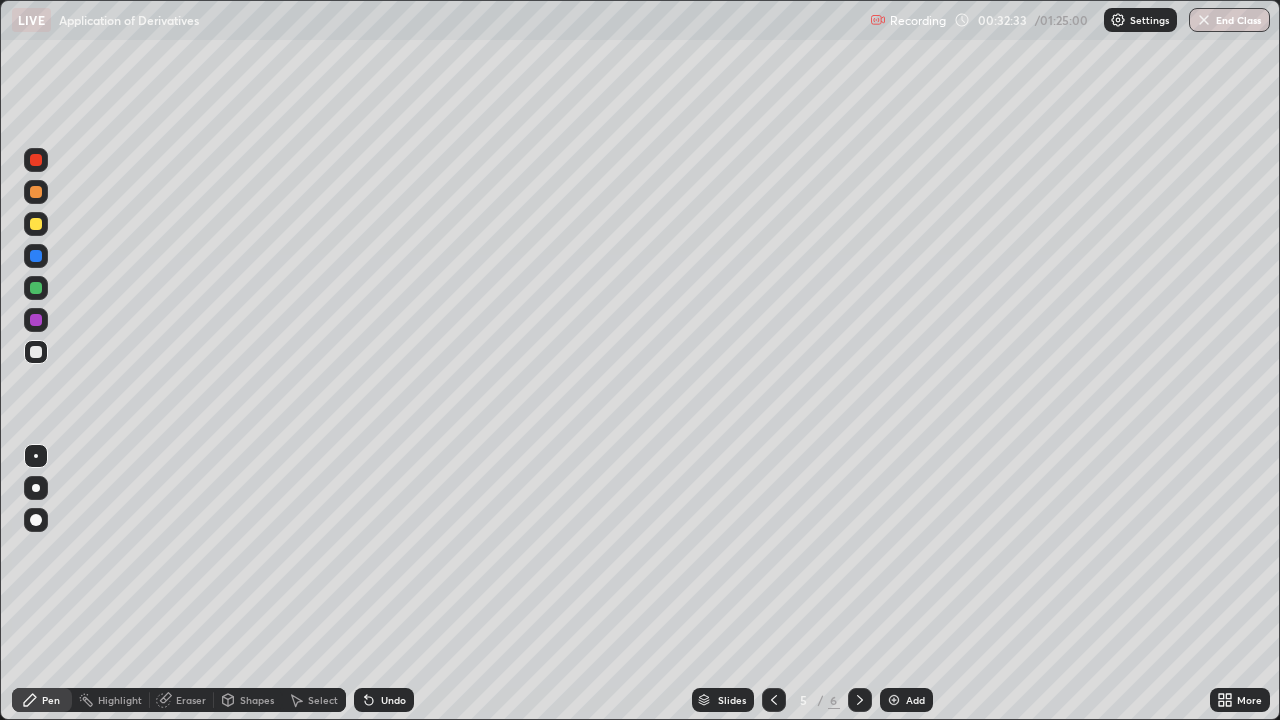 click 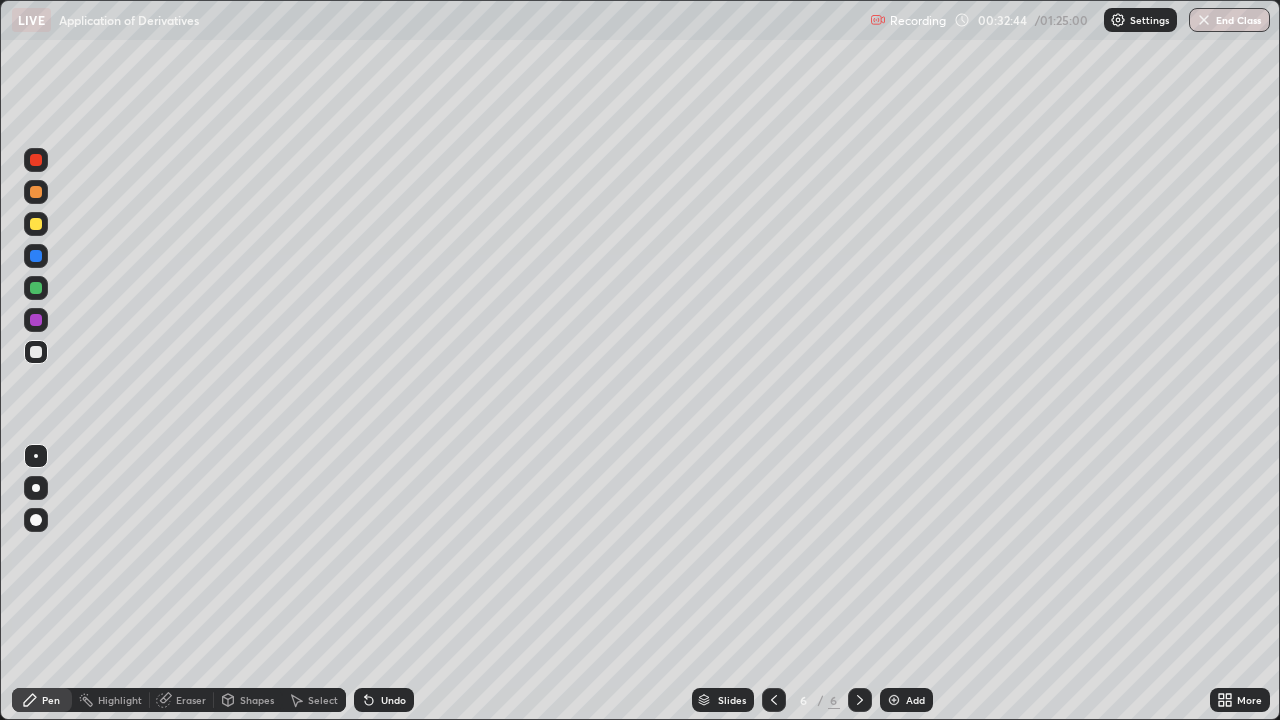 click at bounding box center (36, 288) 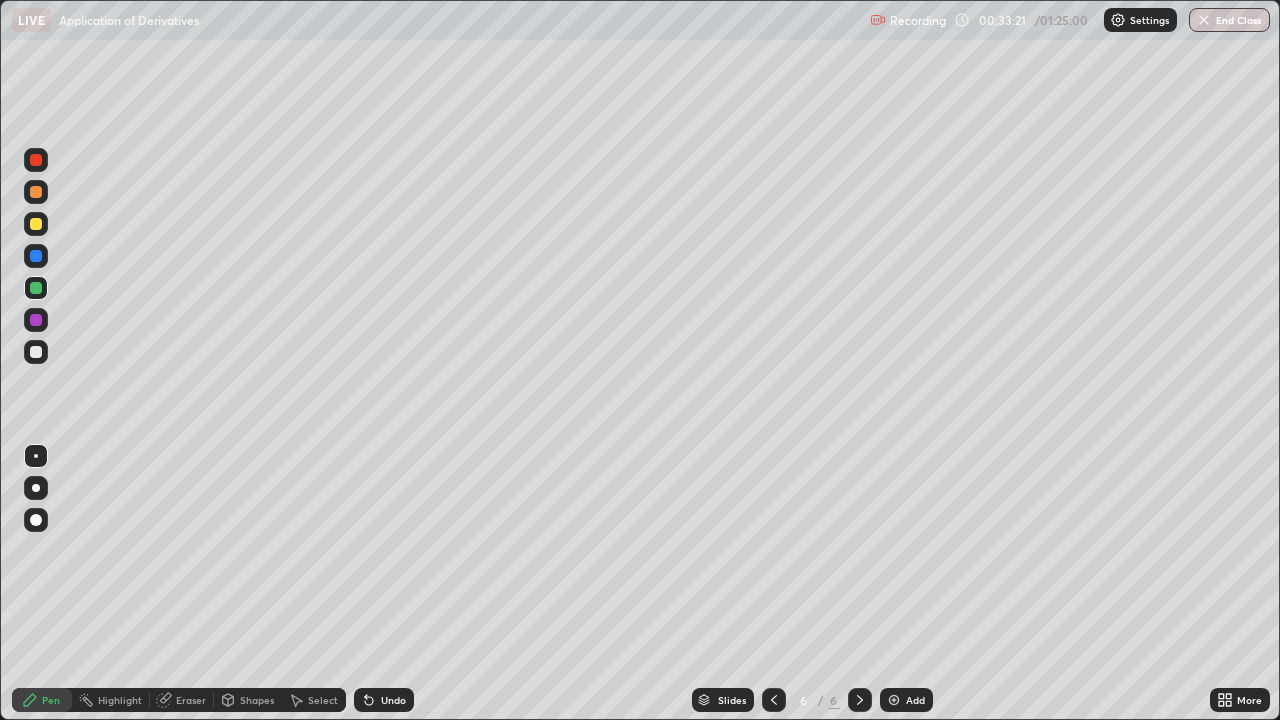 click 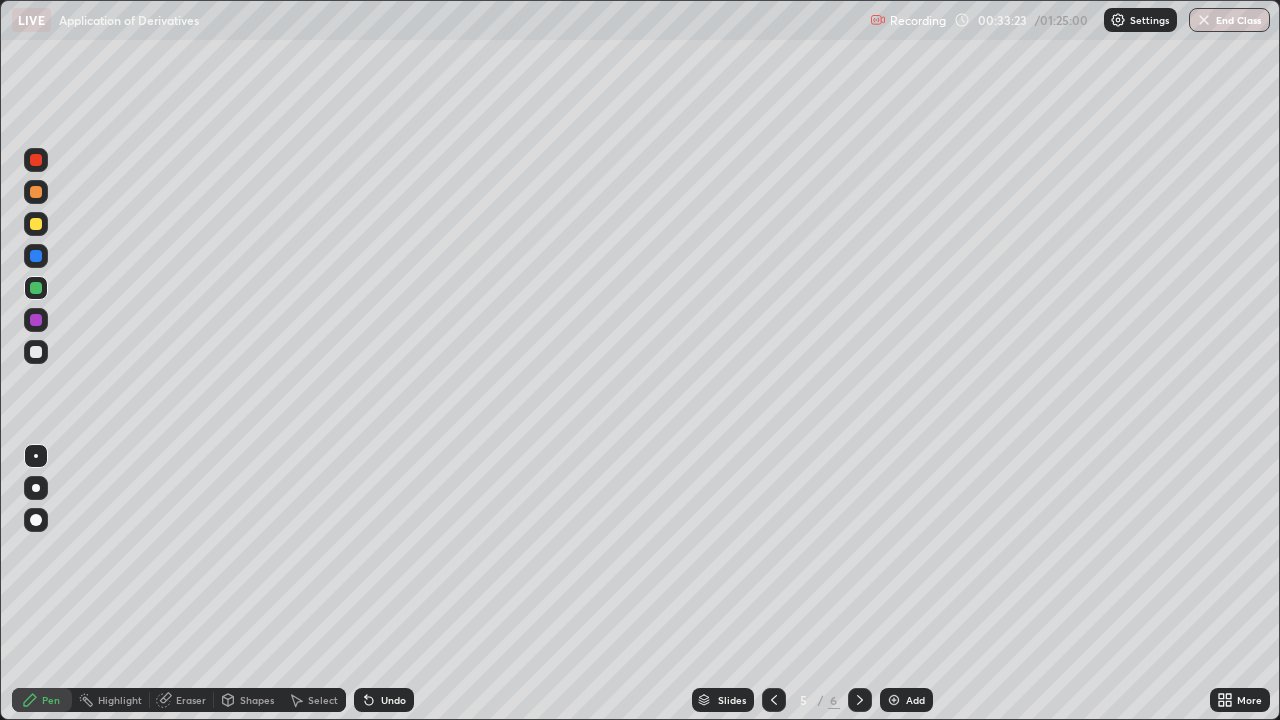 click 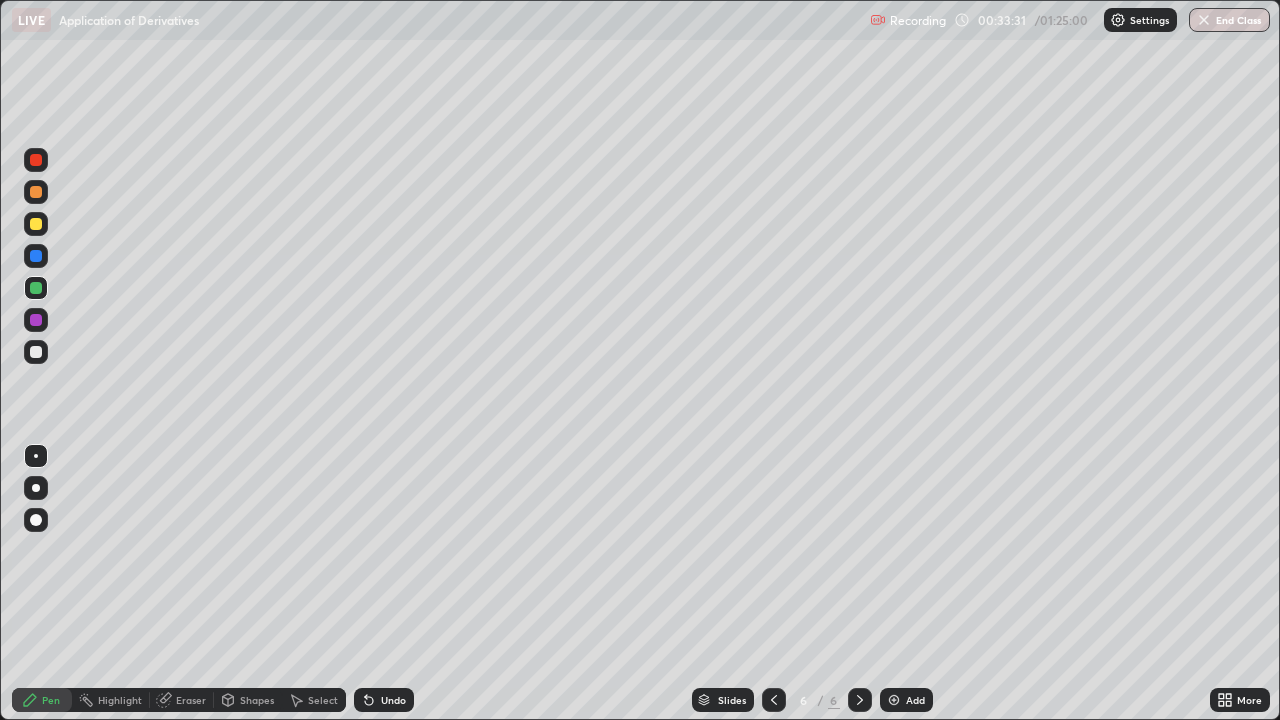 click 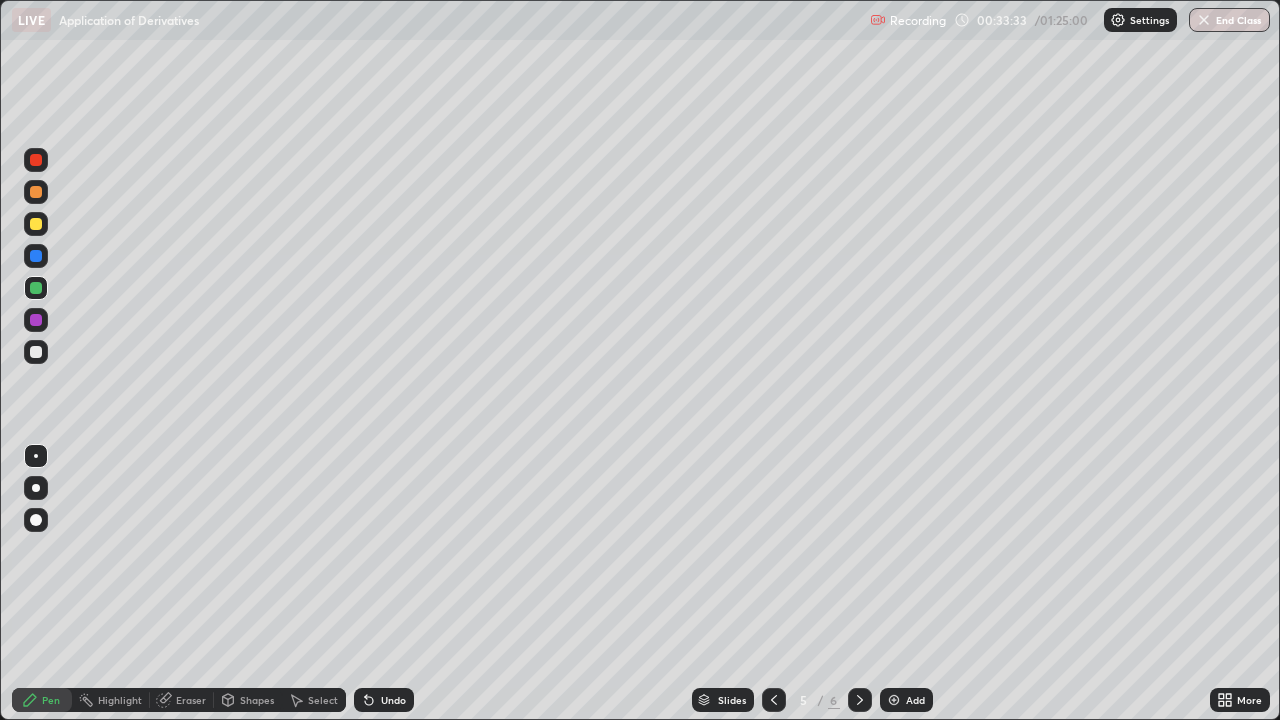 click 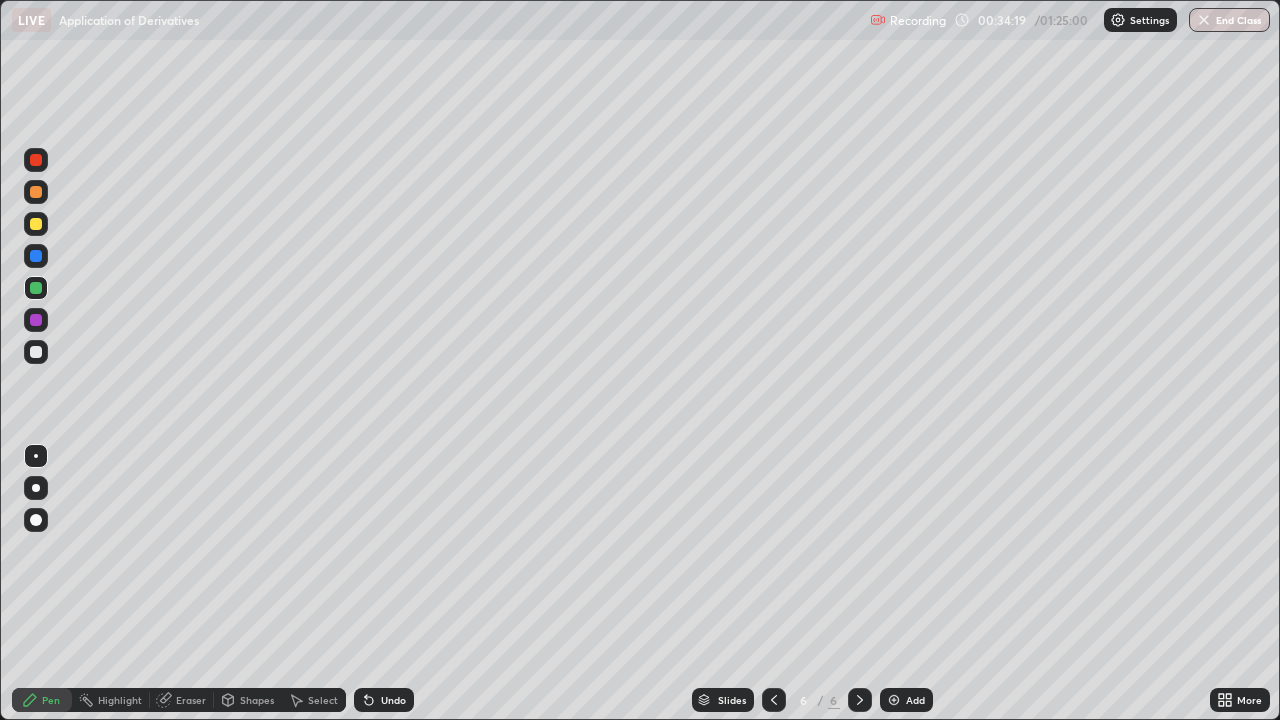 click 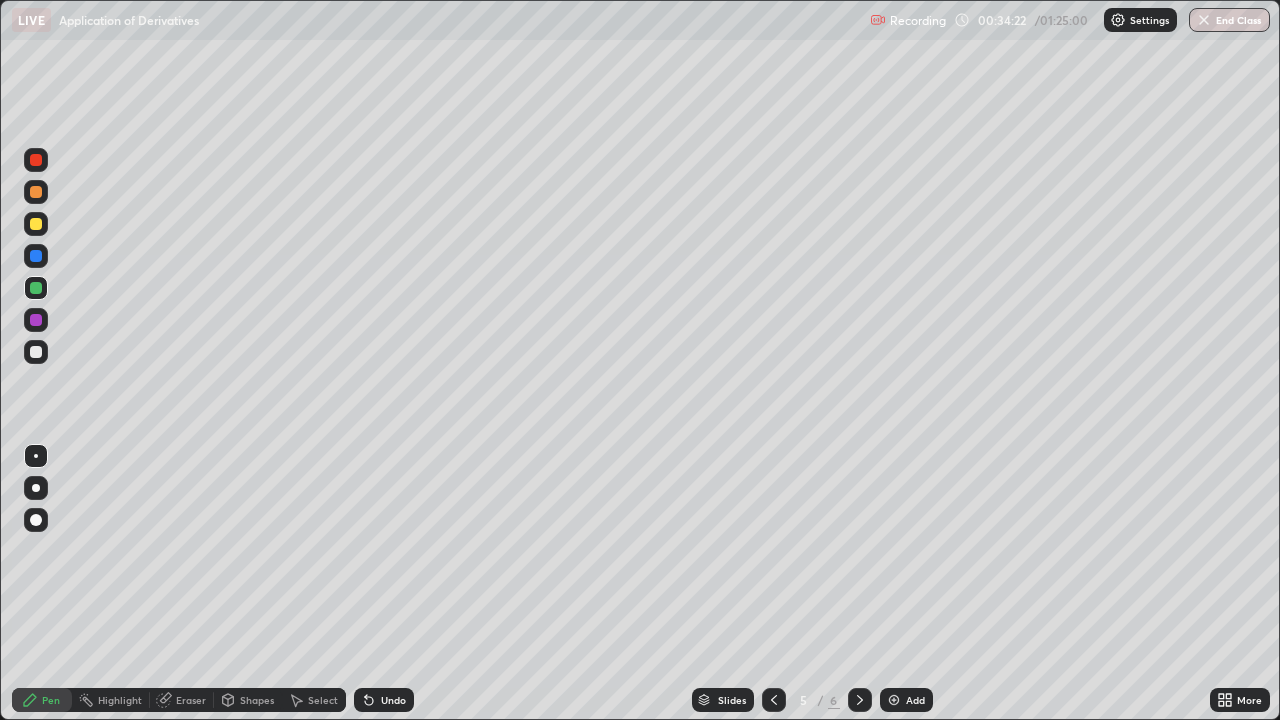 click 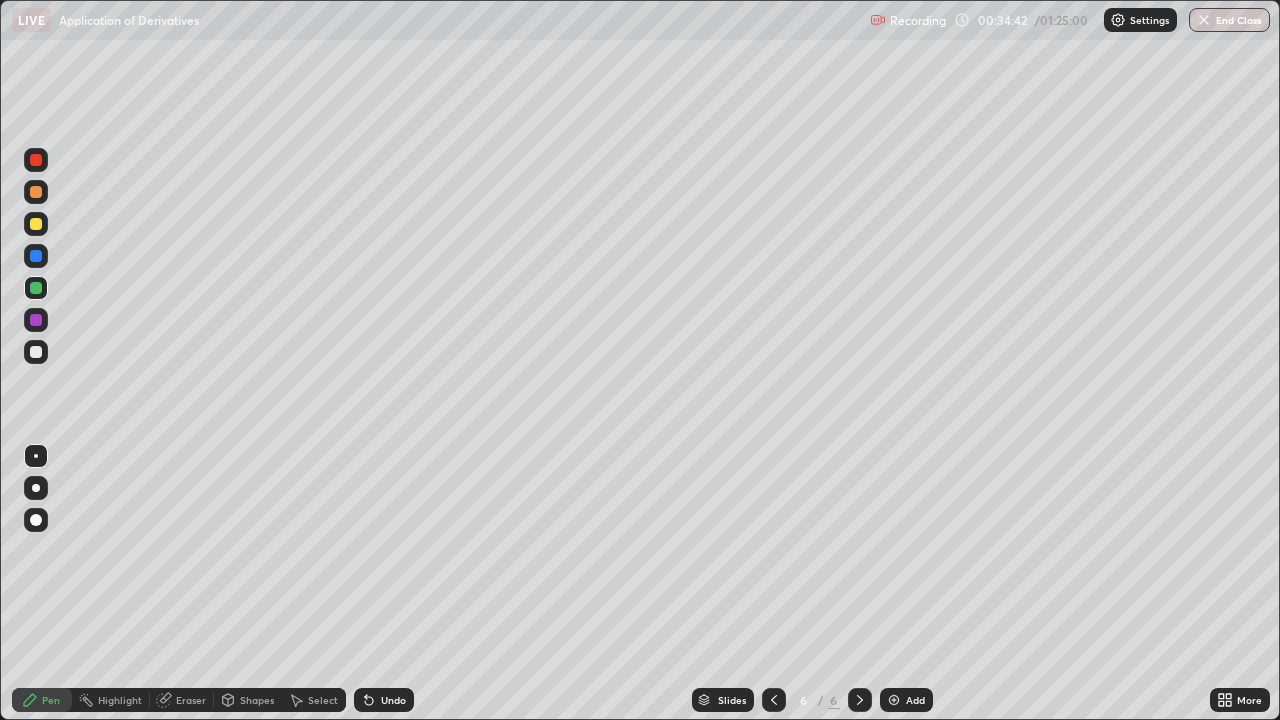 click at bounding box center (36, 352) 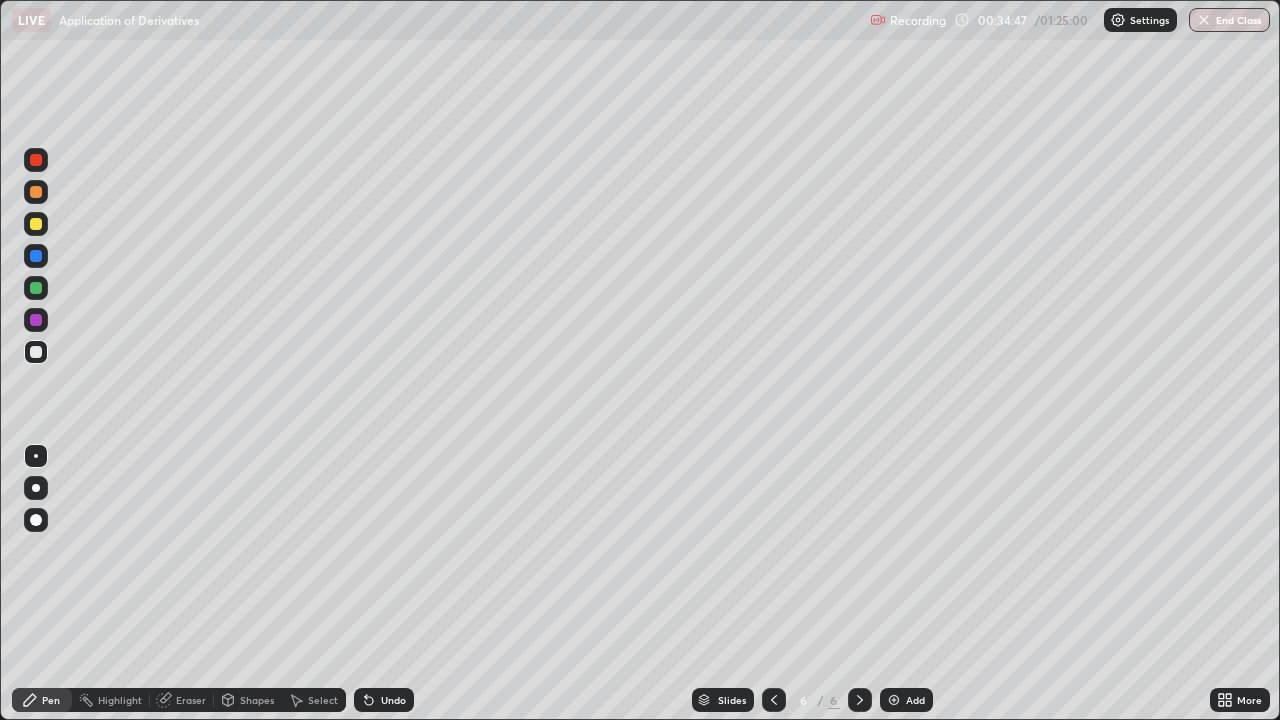 click 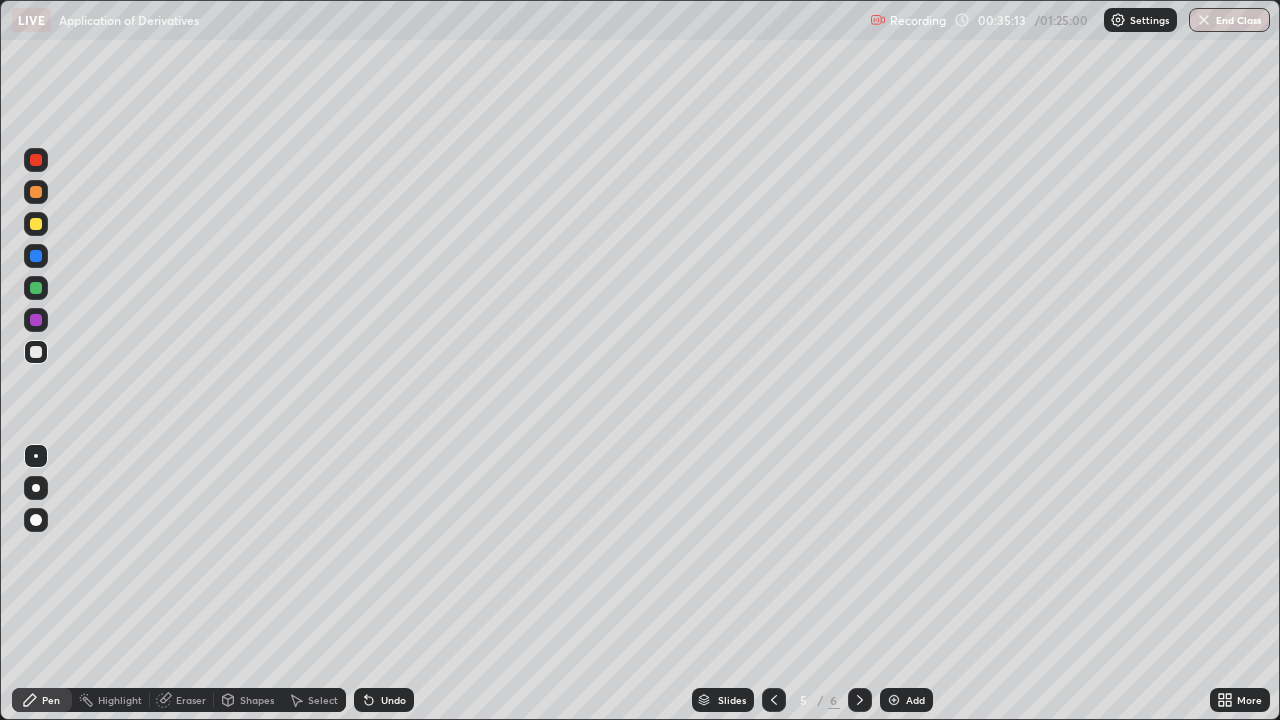 click 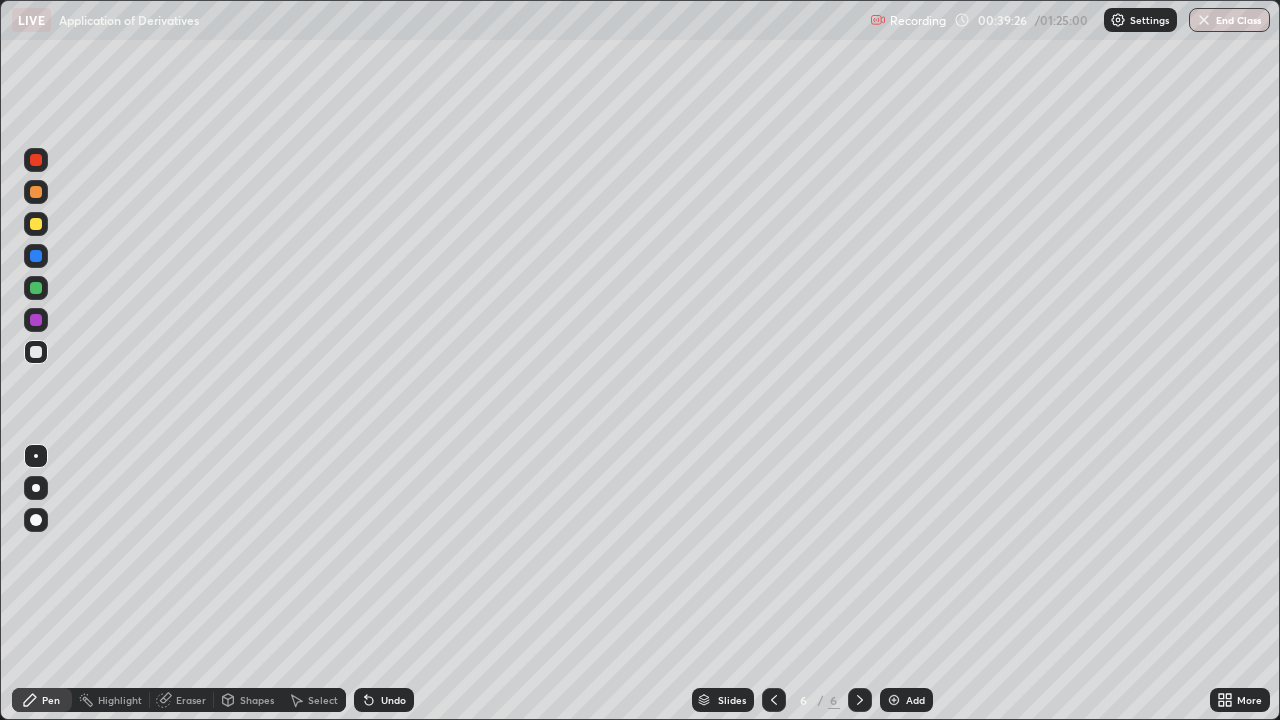 click at bounding box center [36, 224] 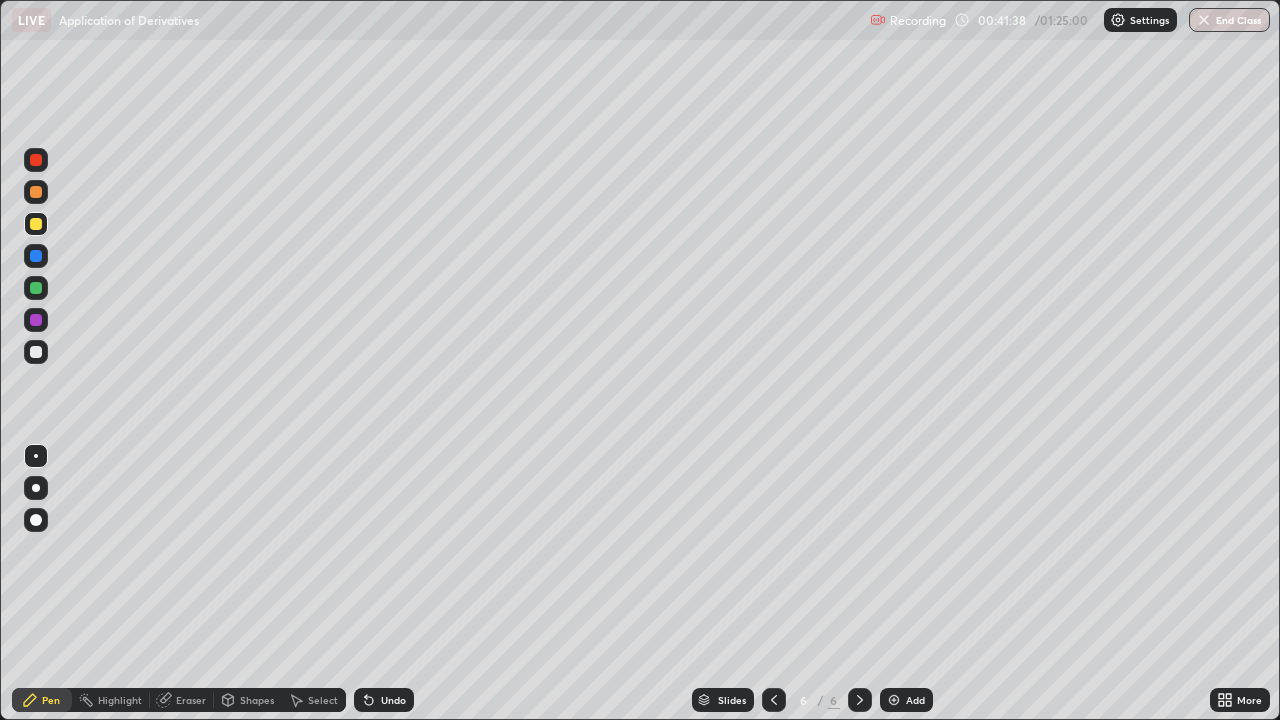 click on "Add" at bounding box center [906, 700] 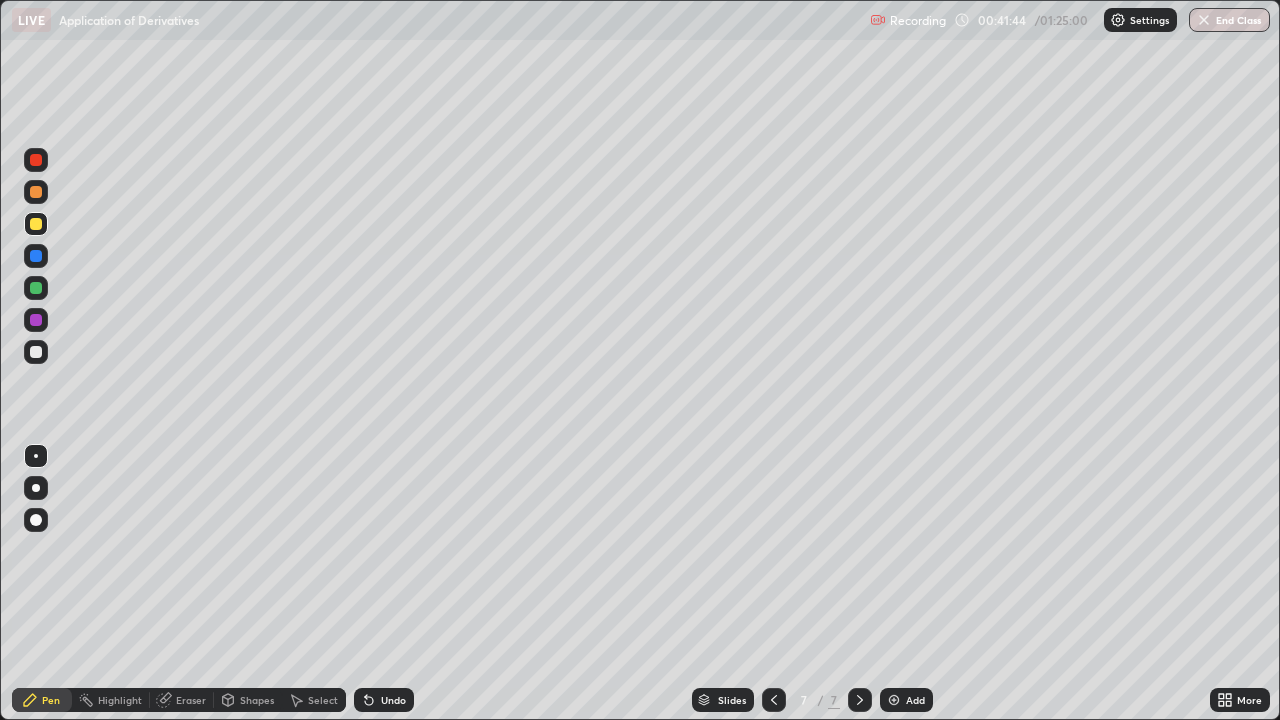 click 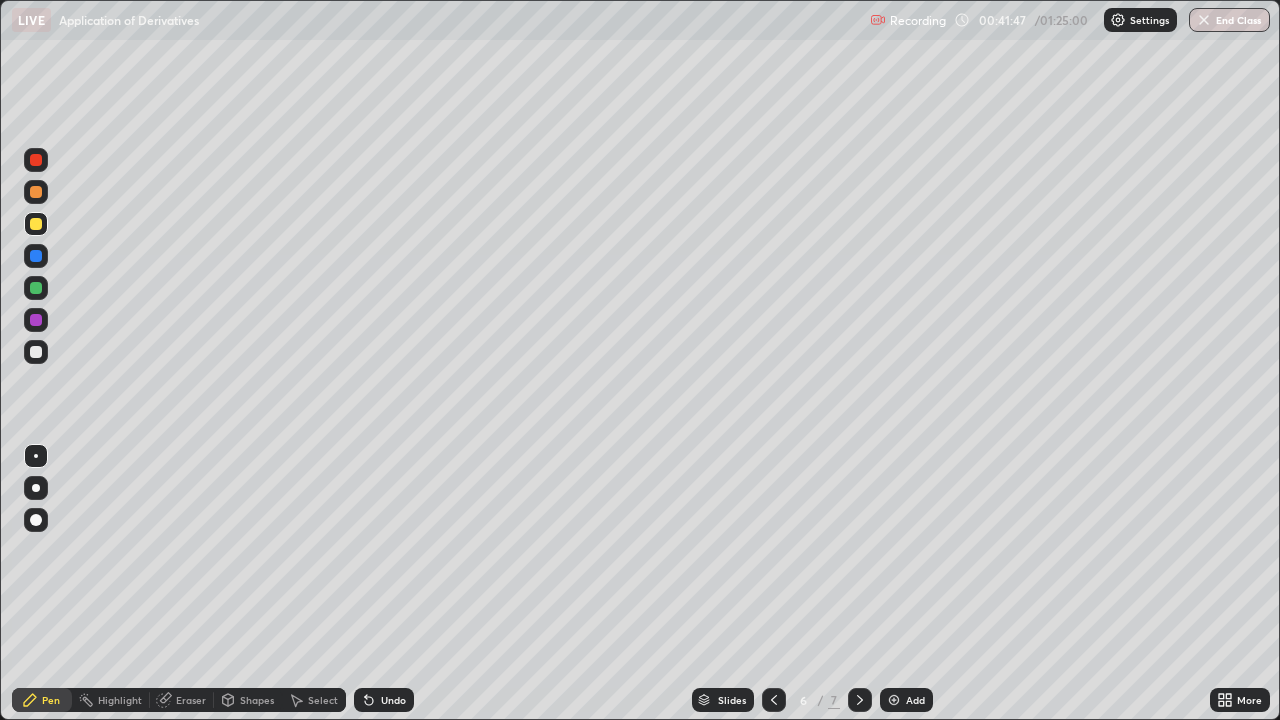 click 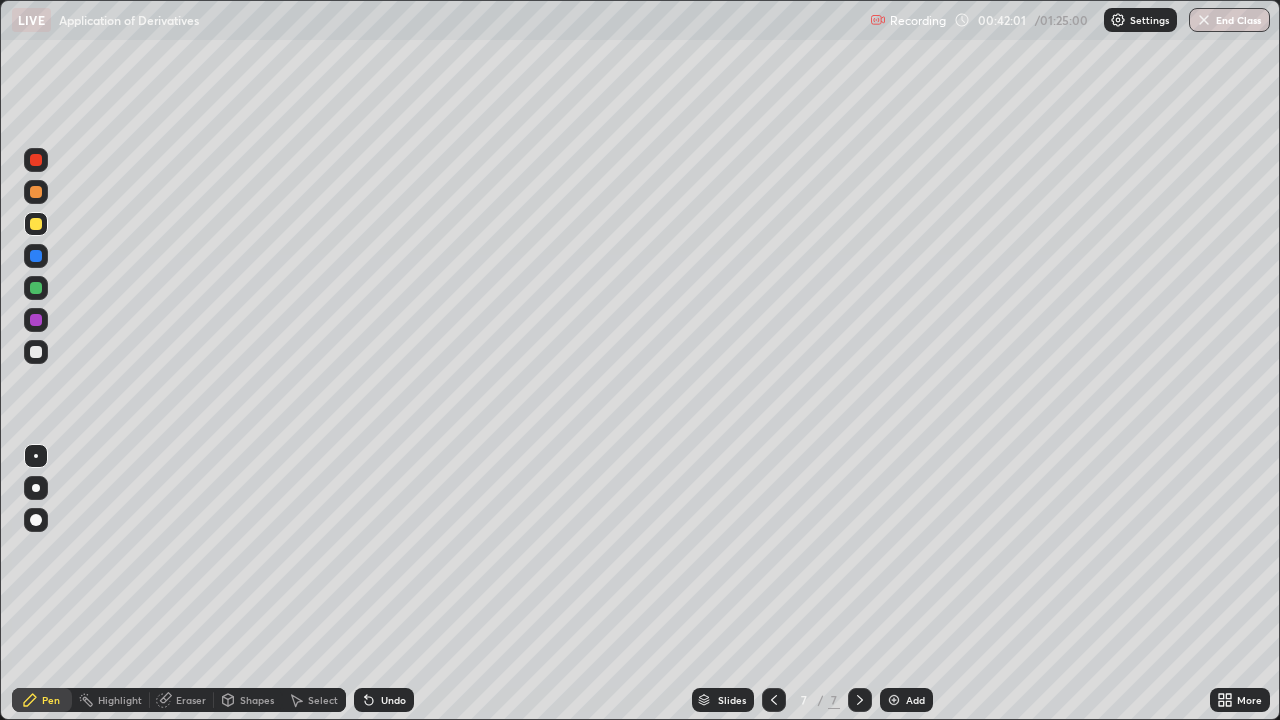 click at bounding box center [36, 352] 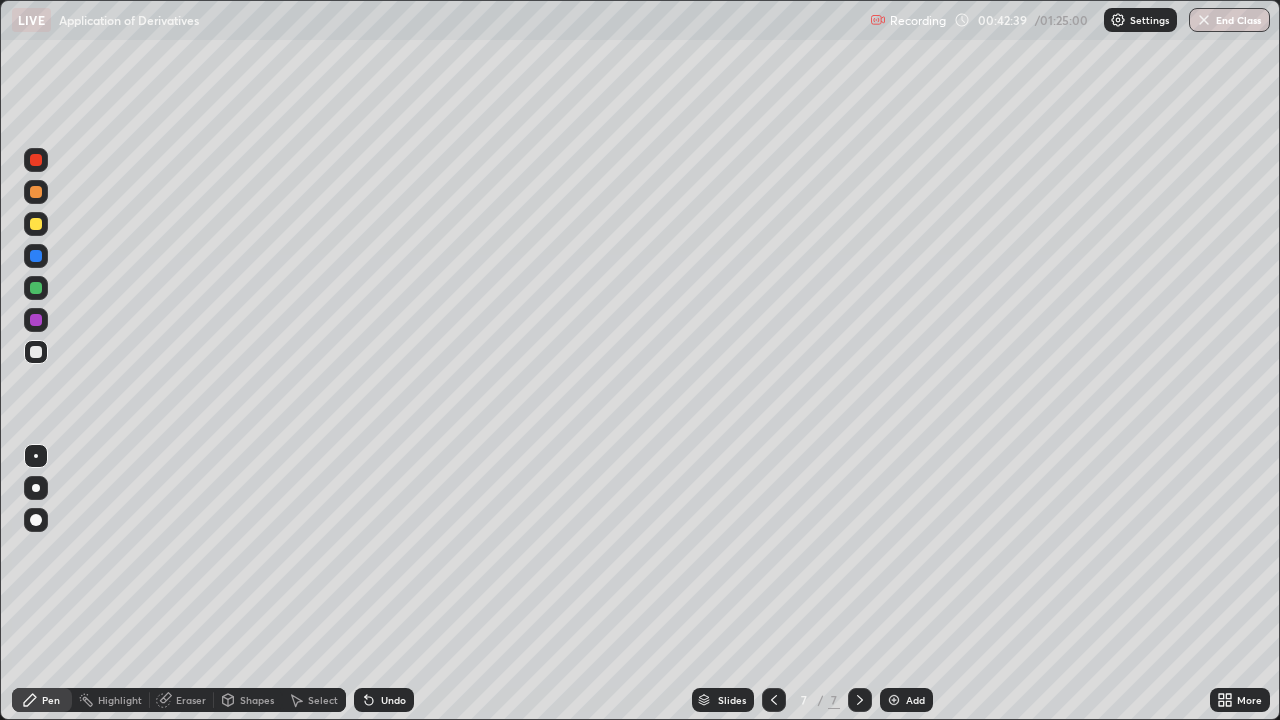 click on "Eraser" at bounding box center [191, 700] 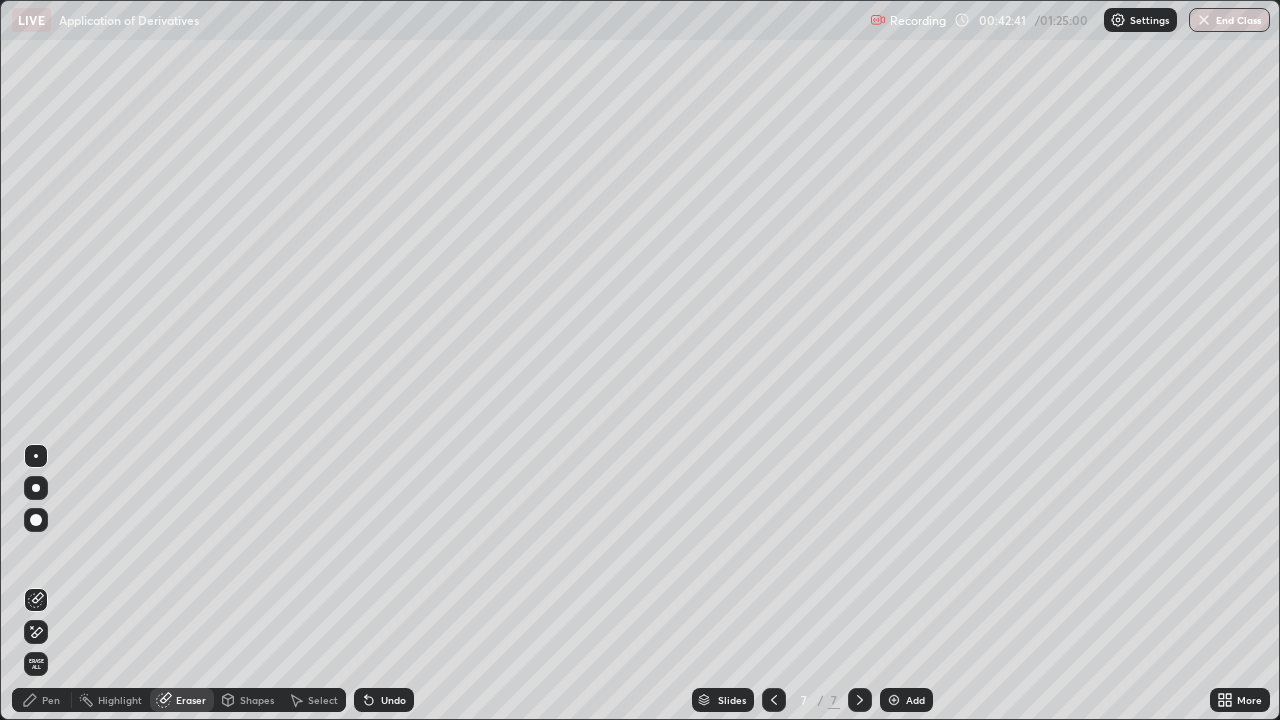 click on "Pen" at bounding box center (51, 700) 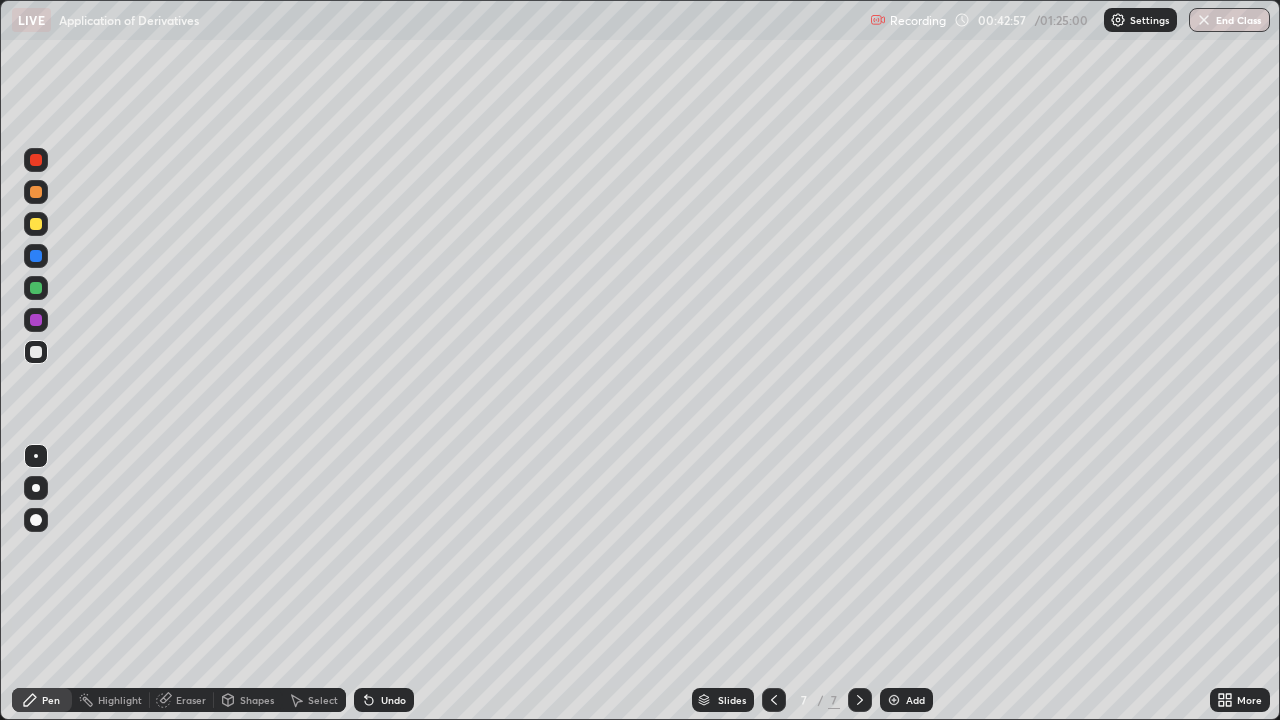 click 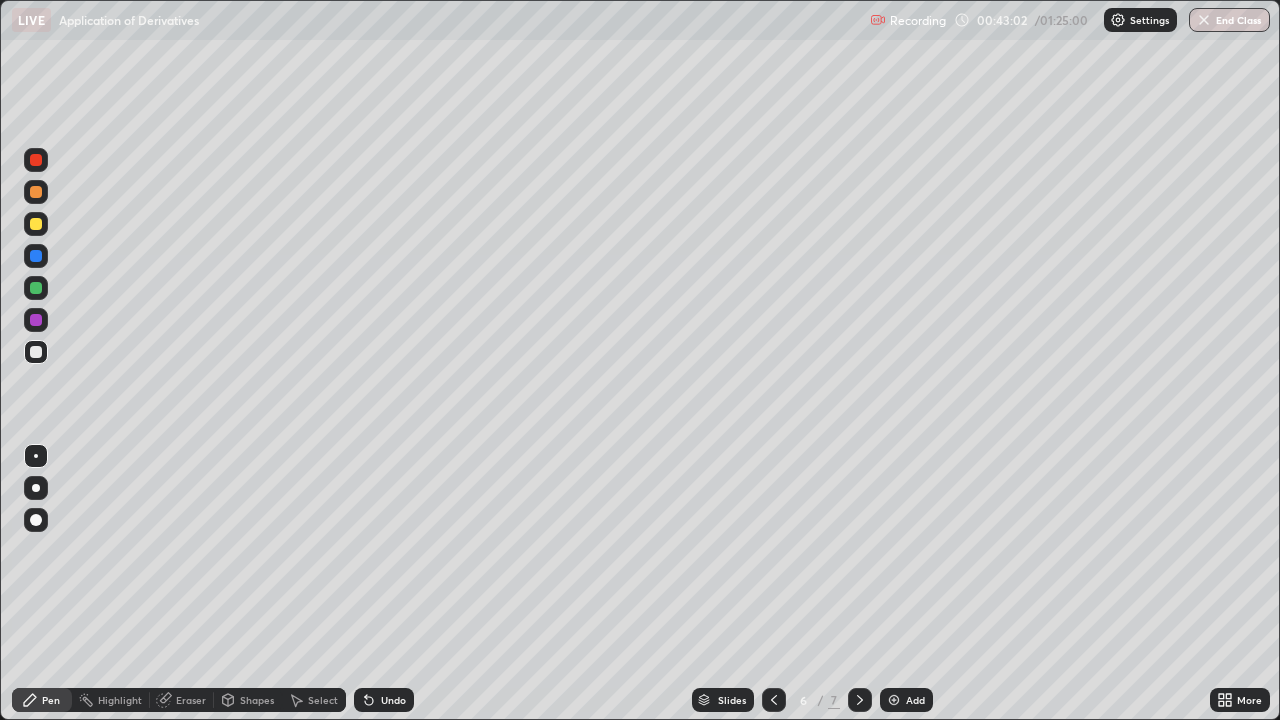 click 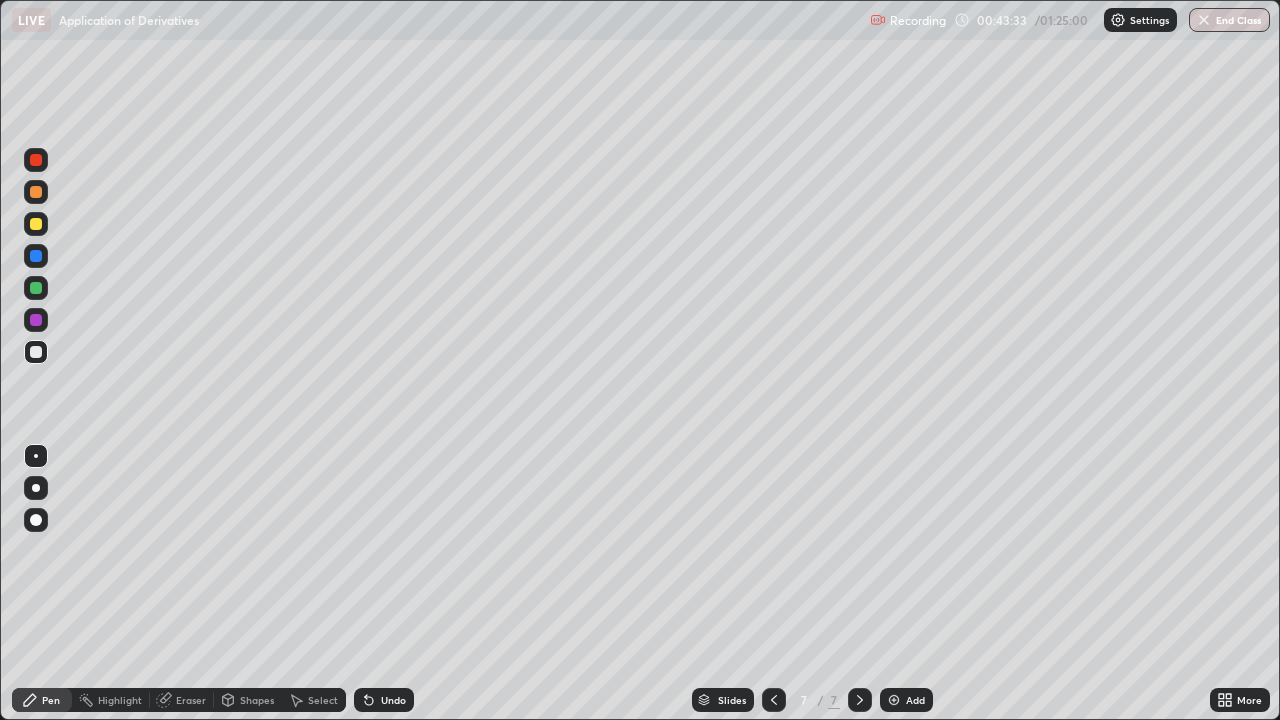 click on "Eraser" at bounding box center (191, 700) 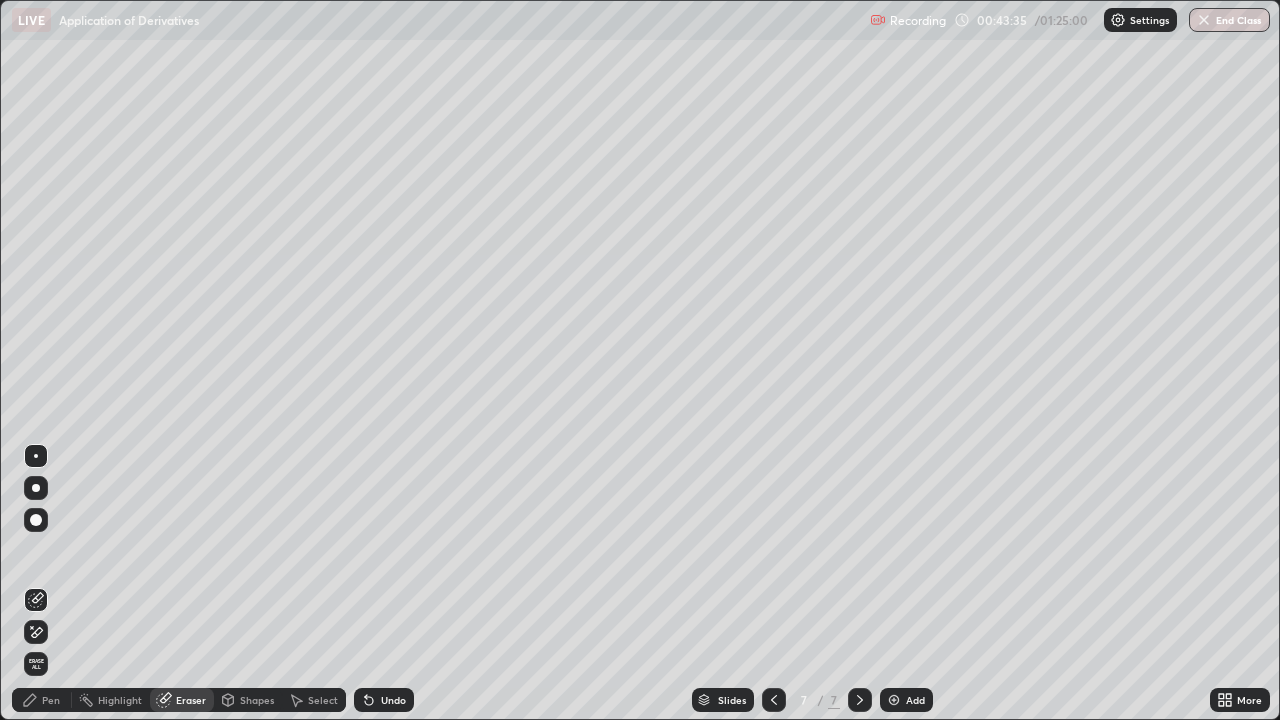 click on "Pen" at bounding box center (51, 700) 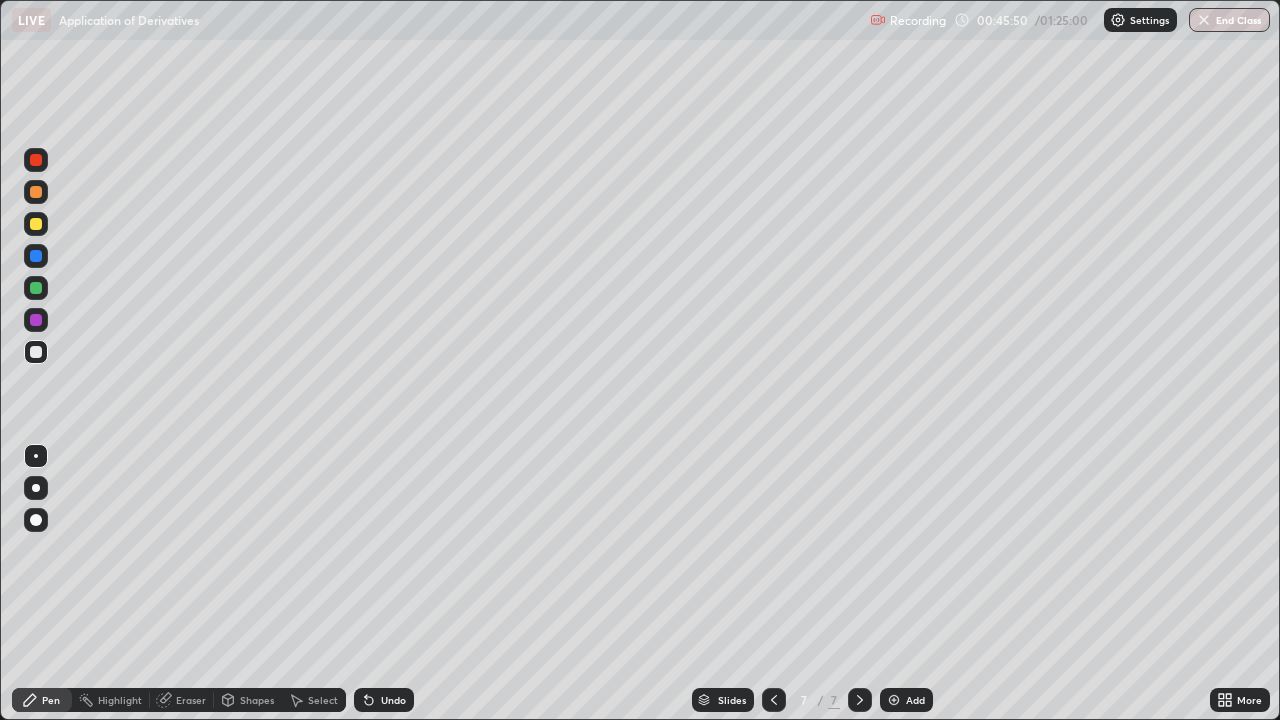 click 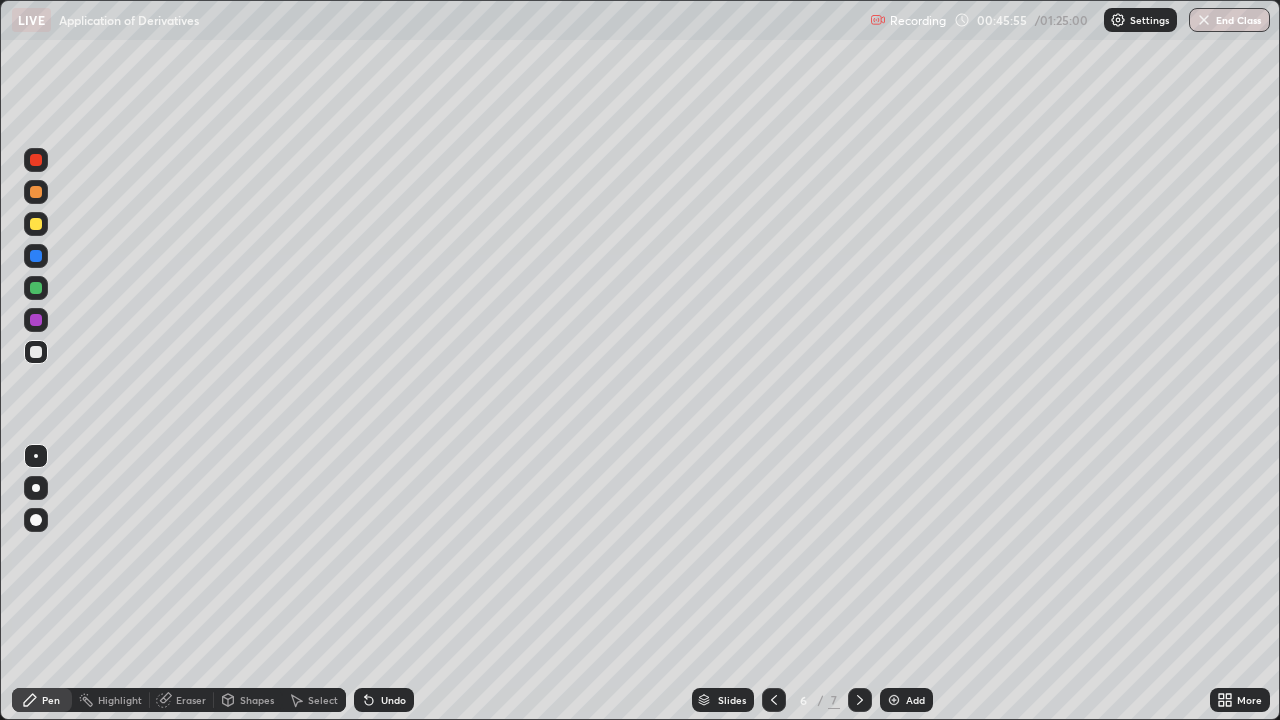 click 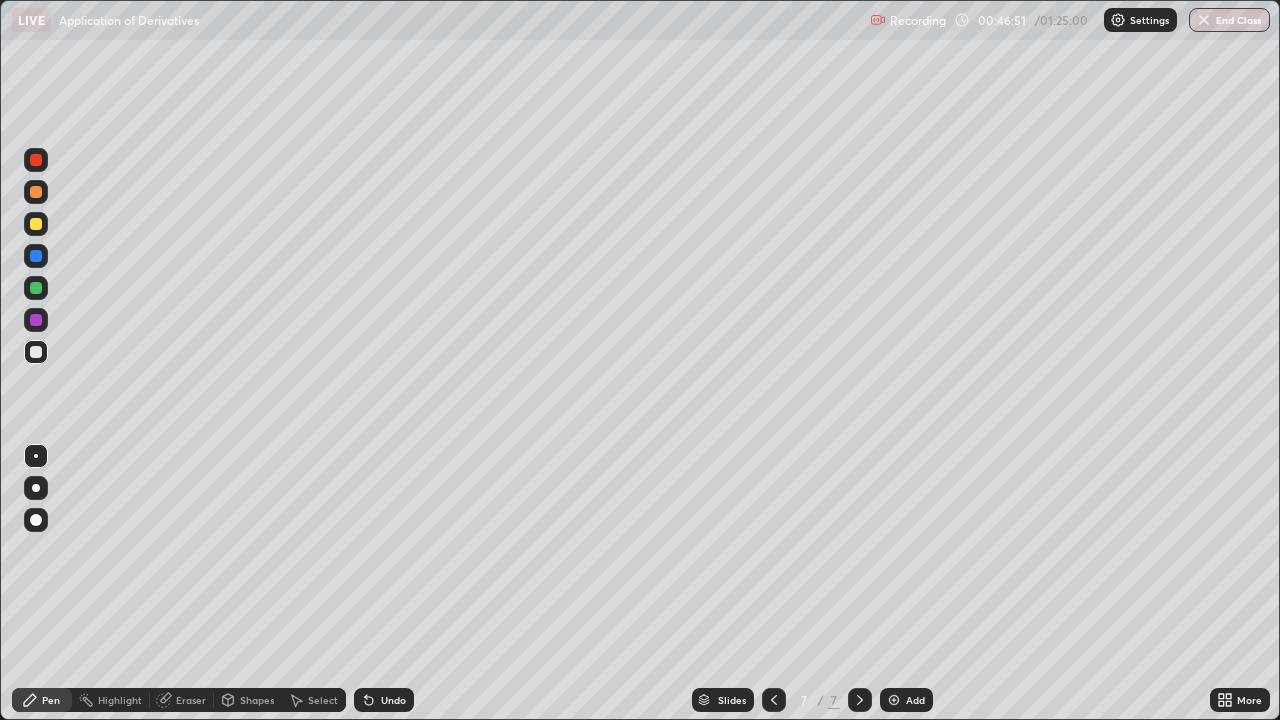 click 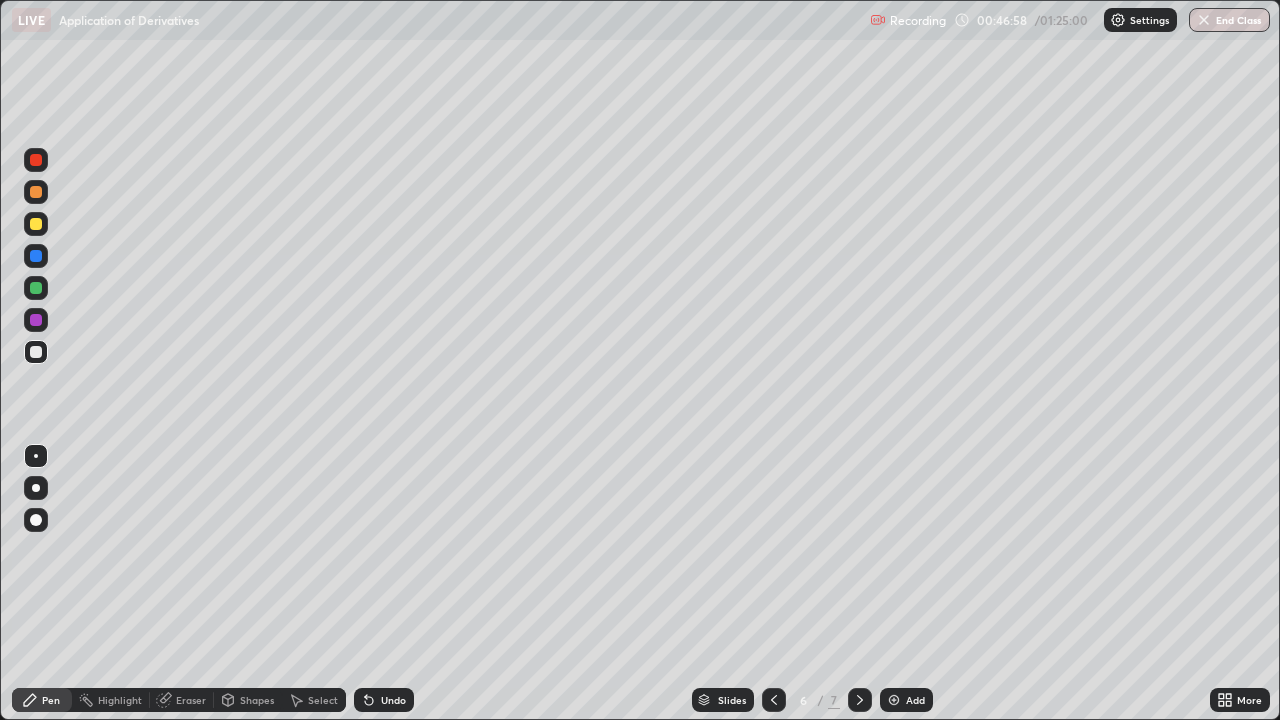 click 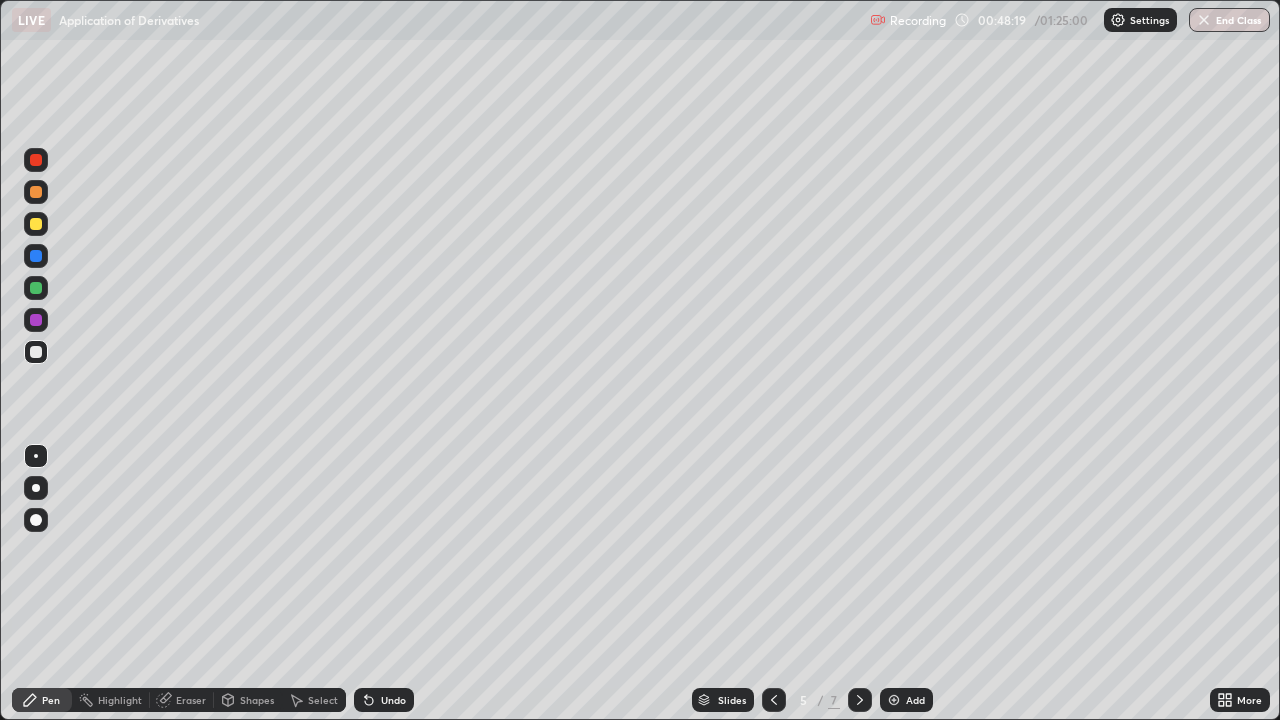 click 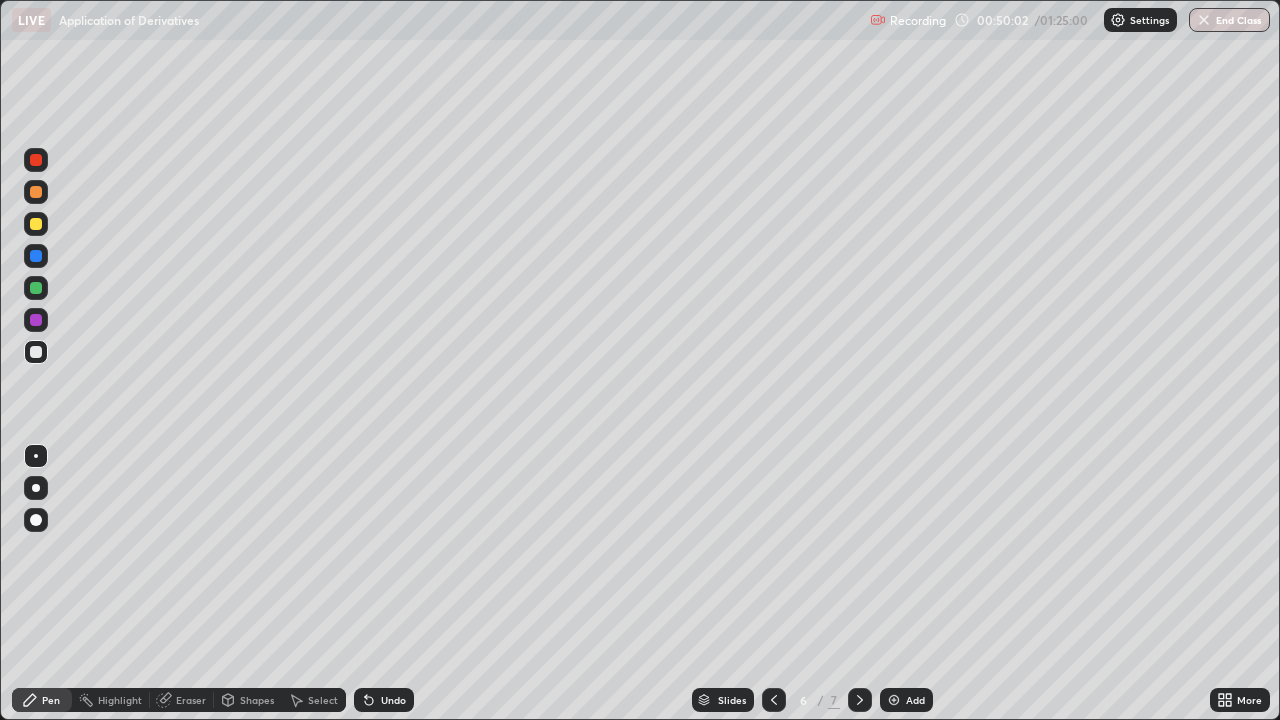 click 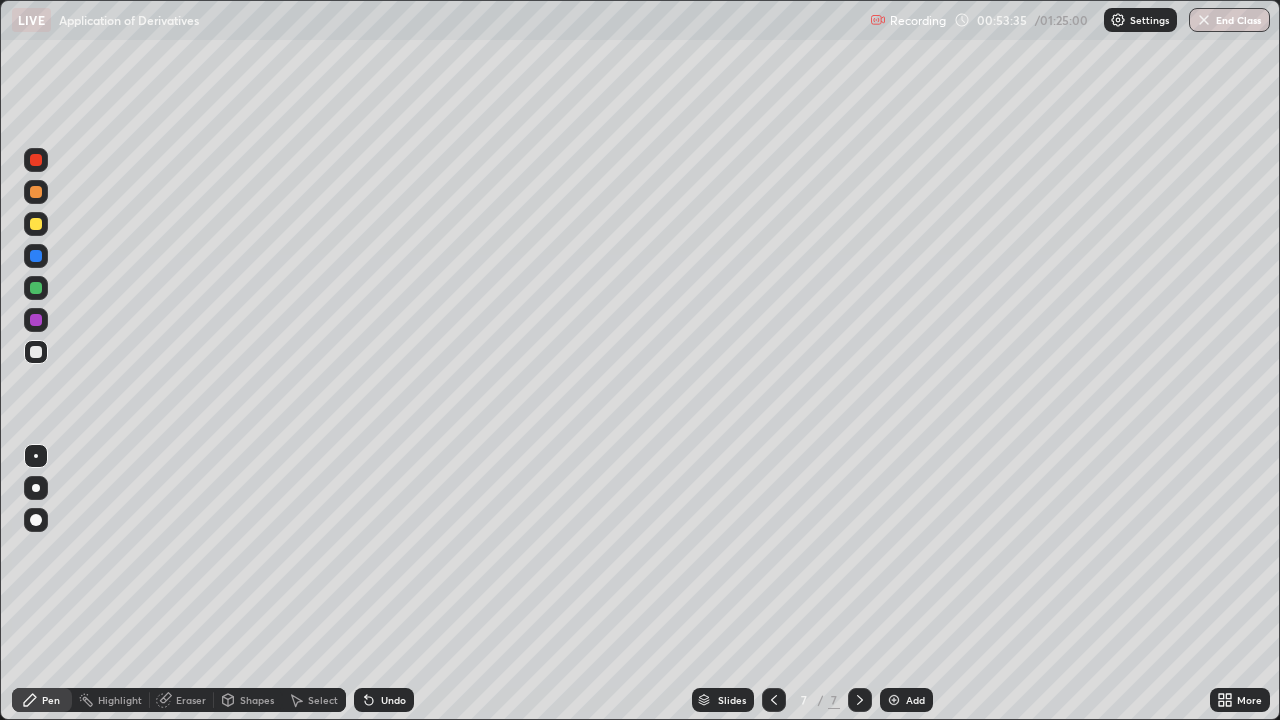 click 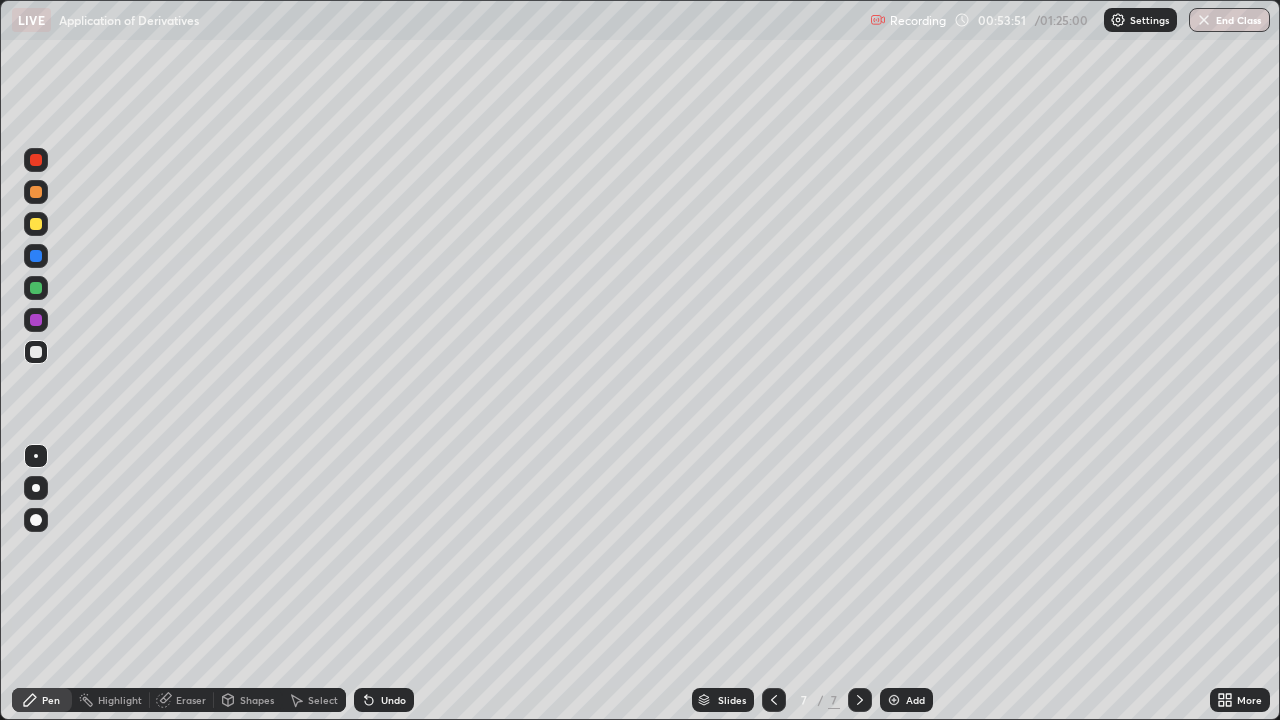 click 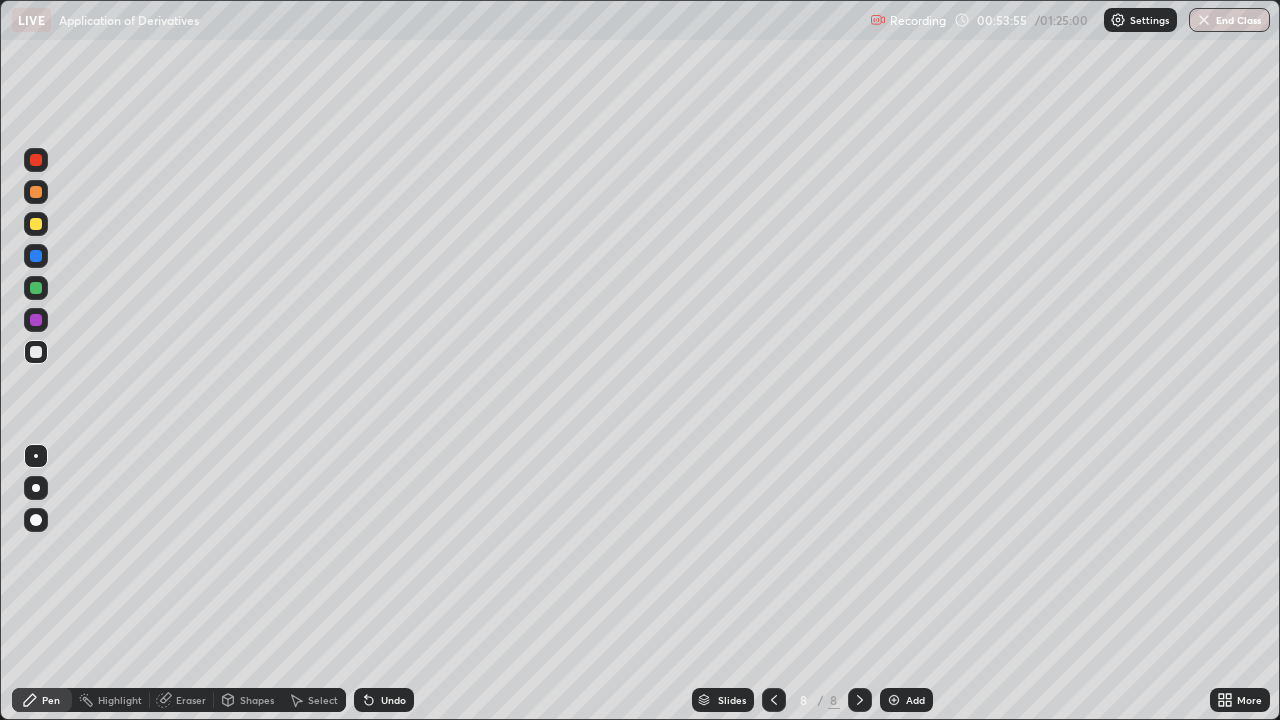 click at bounding box center [36, 192] 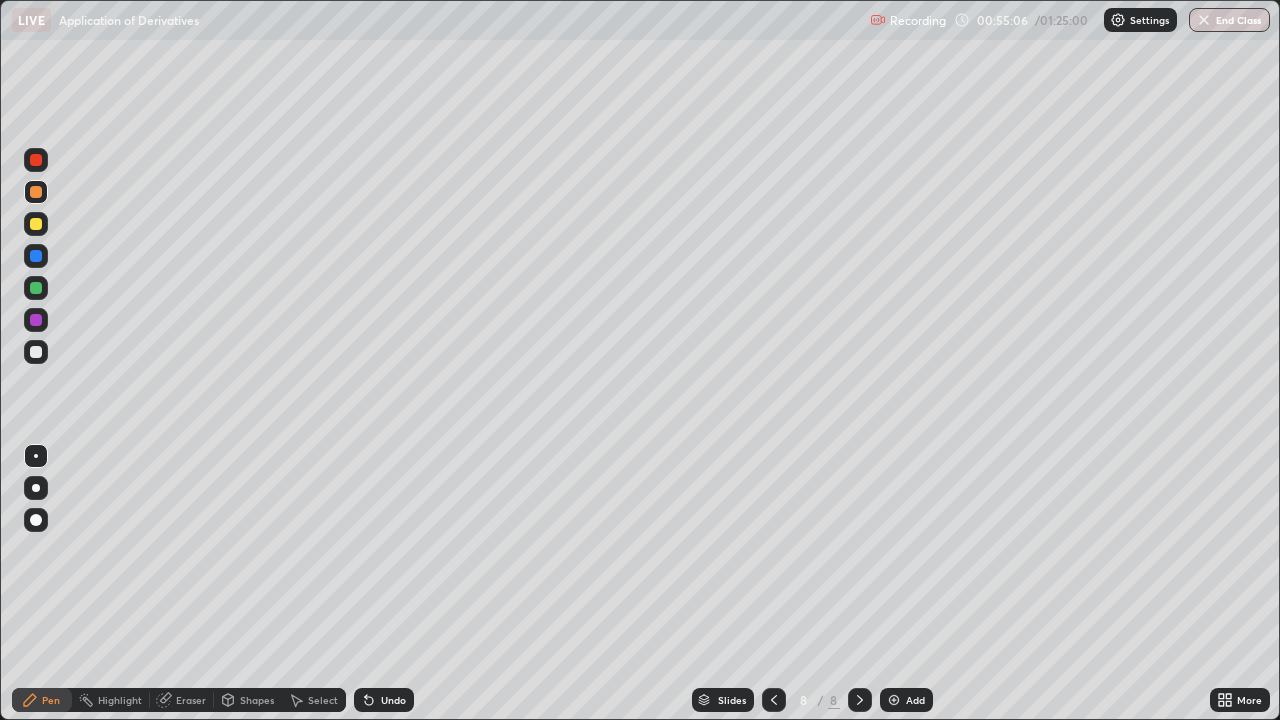 click at bounding box center (36, 352) 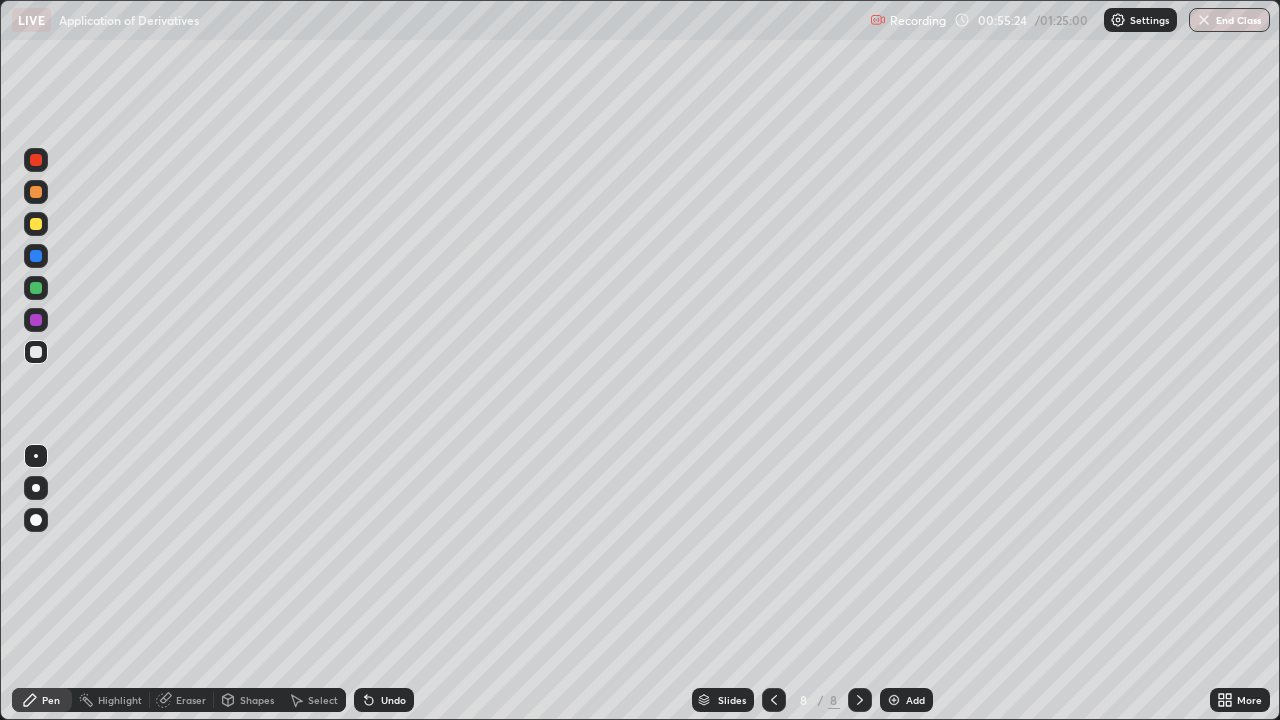 click on "Undo" at bounding box center [384, 700] 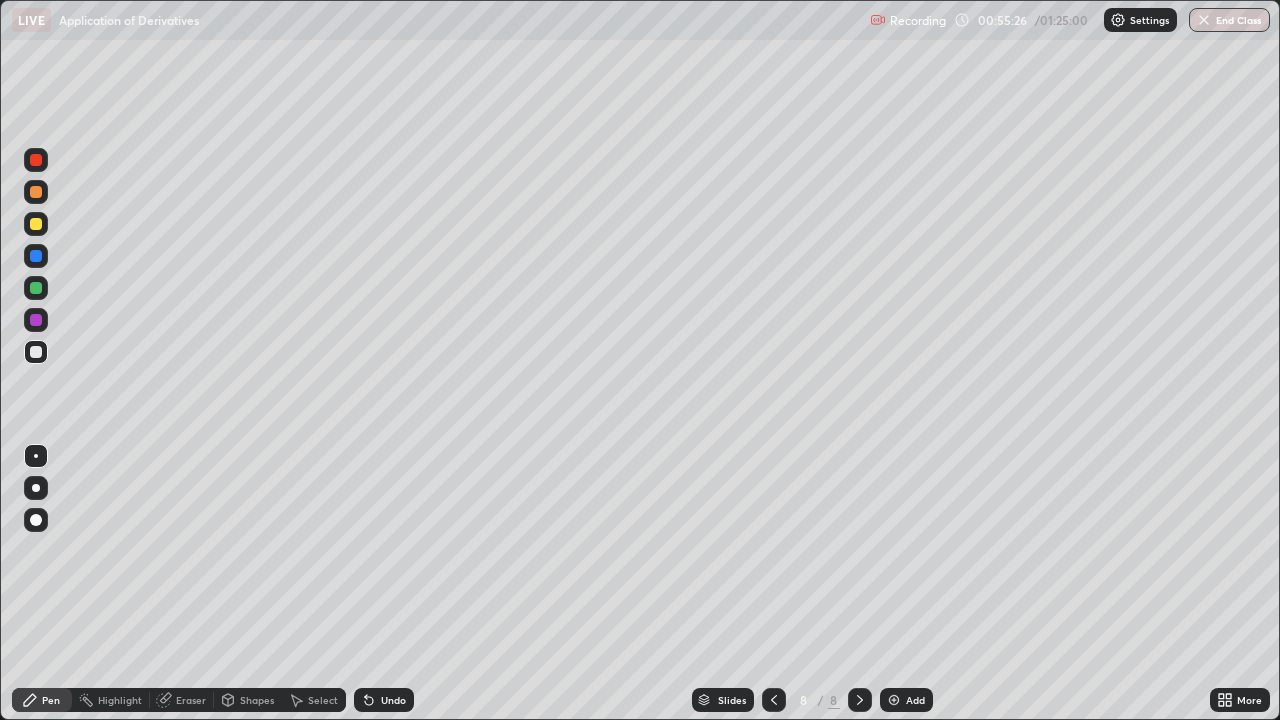 click on "Undo" at bounding box center [384, 700] 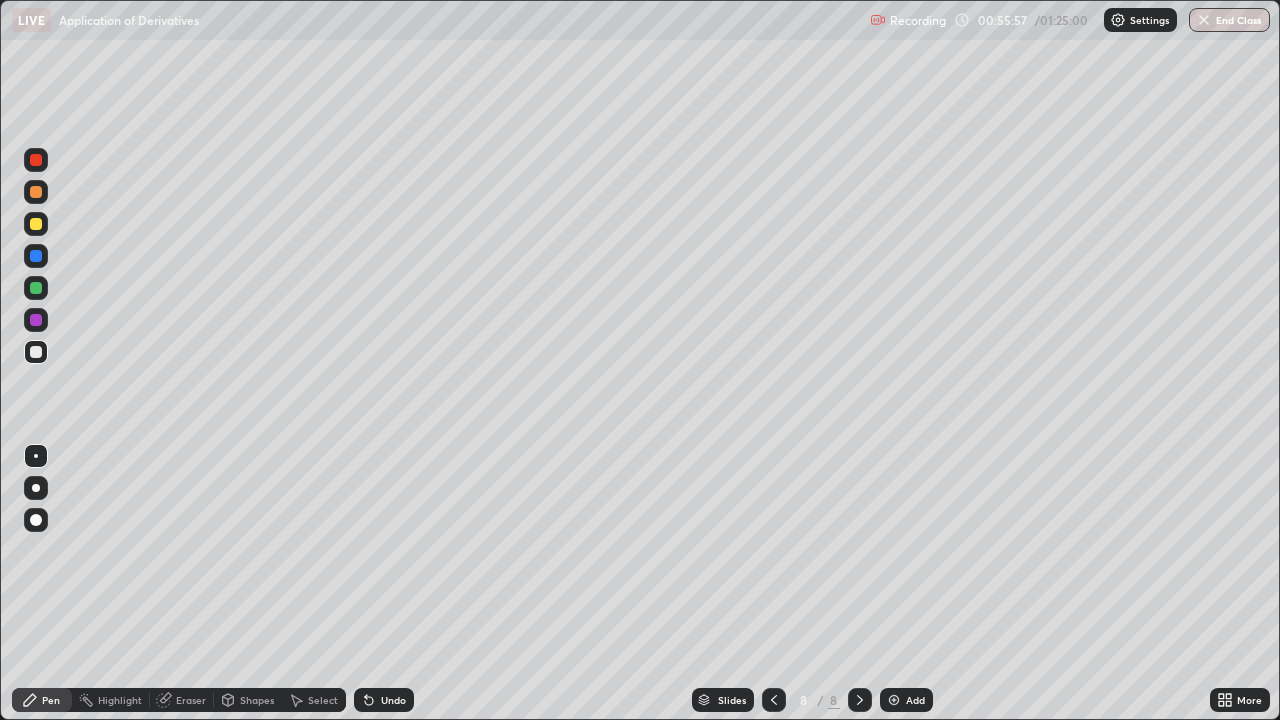 click on "Undo" at bounding box center (393, 700) 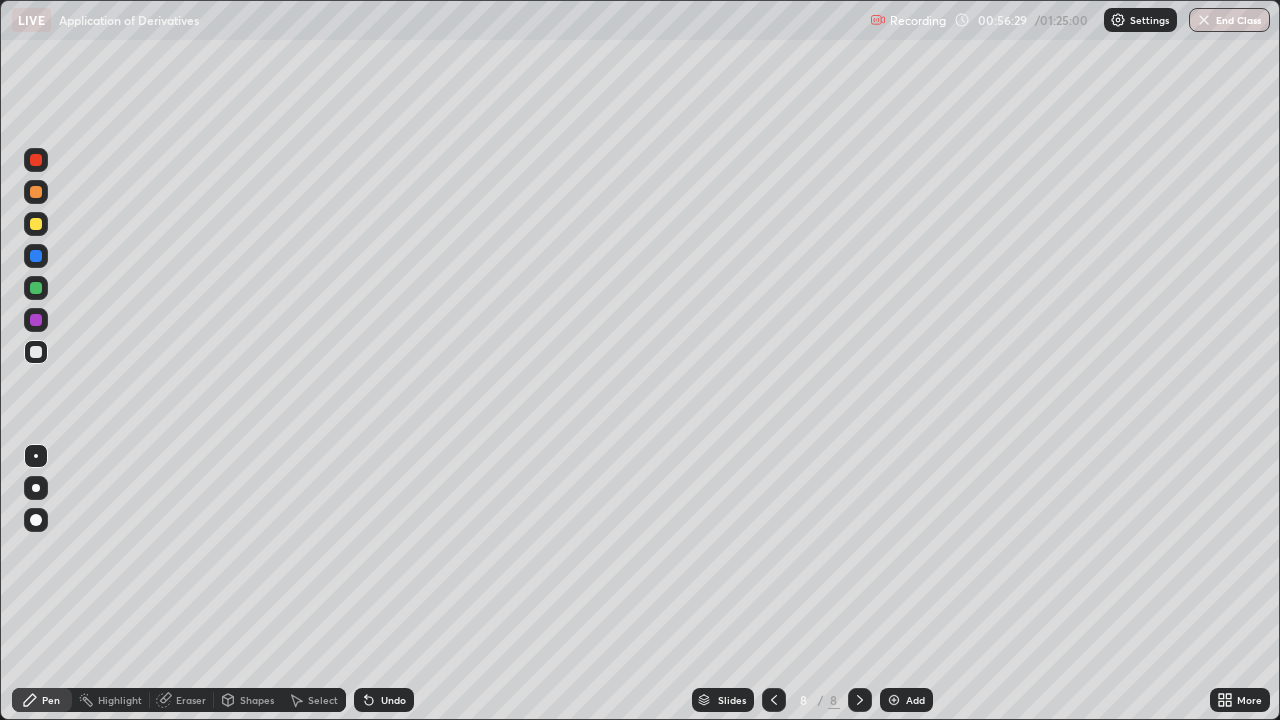 click on "Undo" at bounding box center (393, 700) 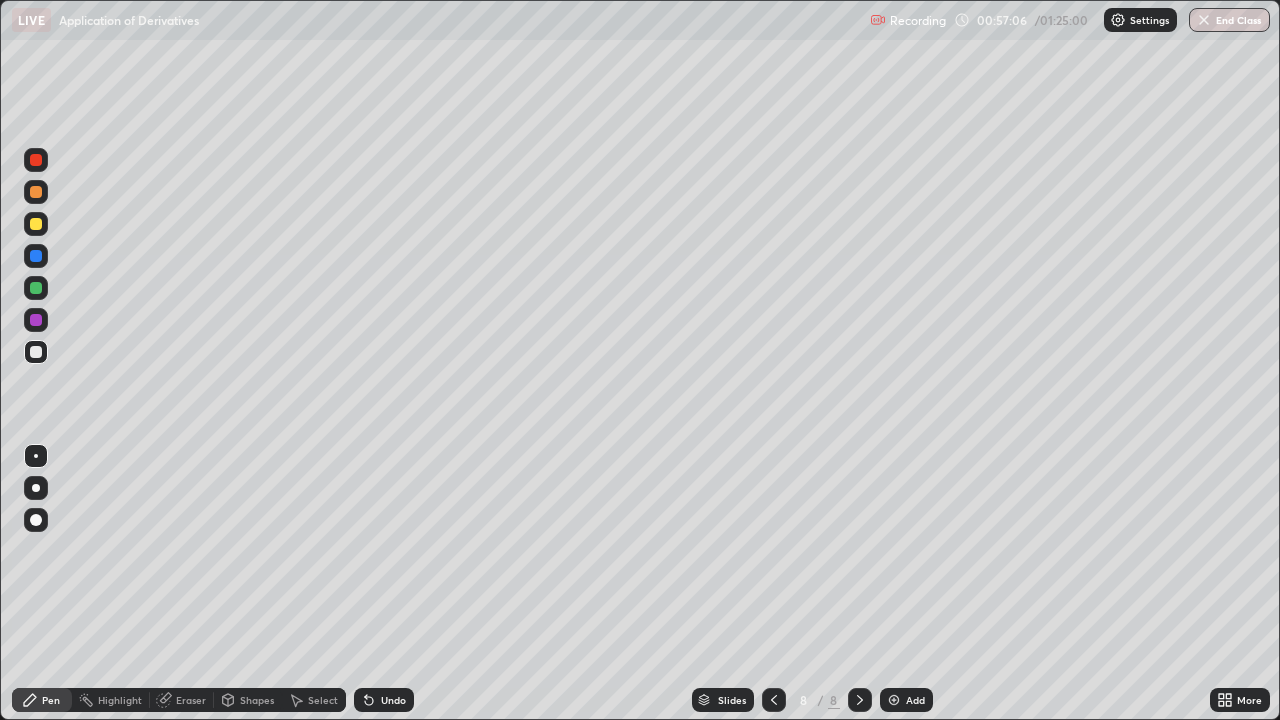click on "Undo" at bounding box center [393, 700] 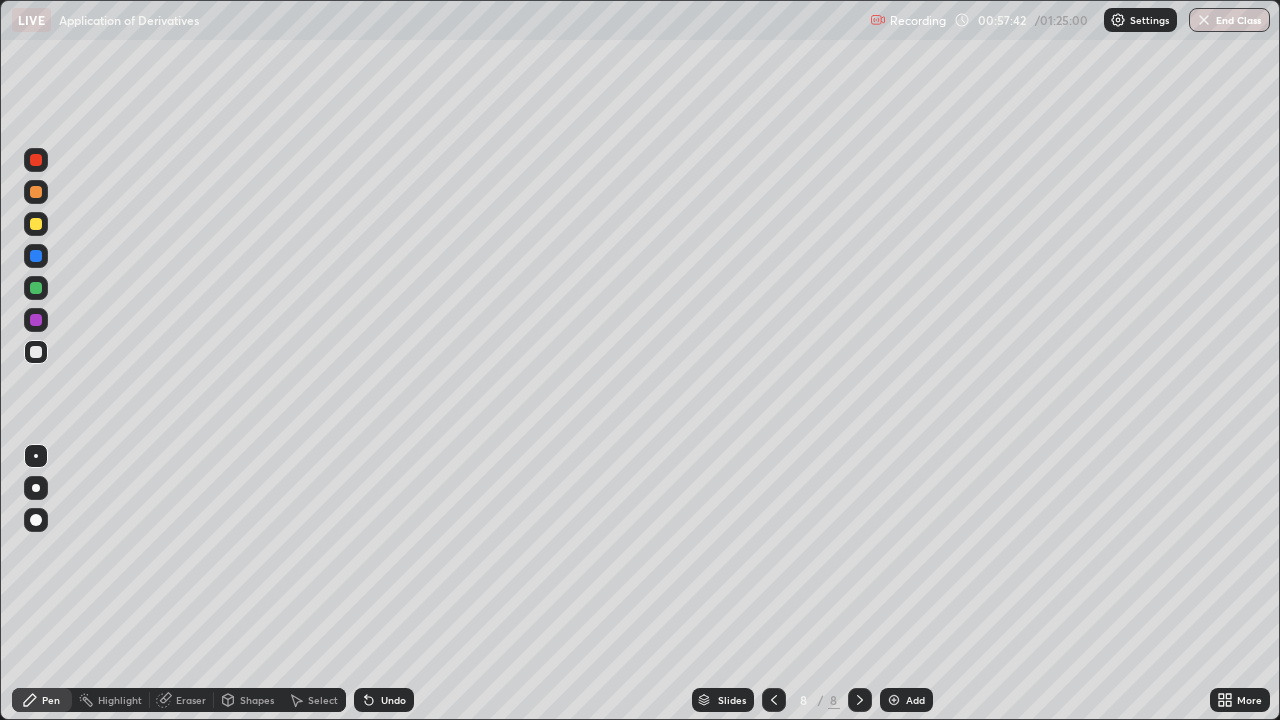 click at bounding box center [36, 288] 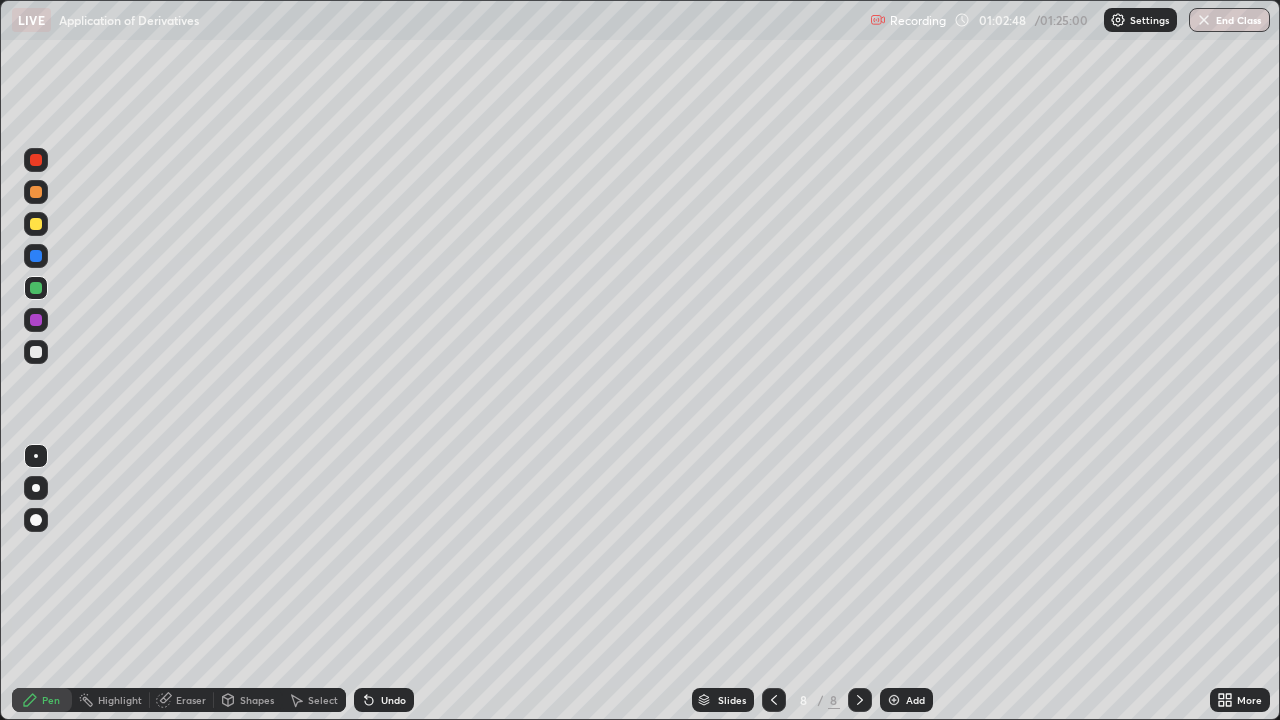 click 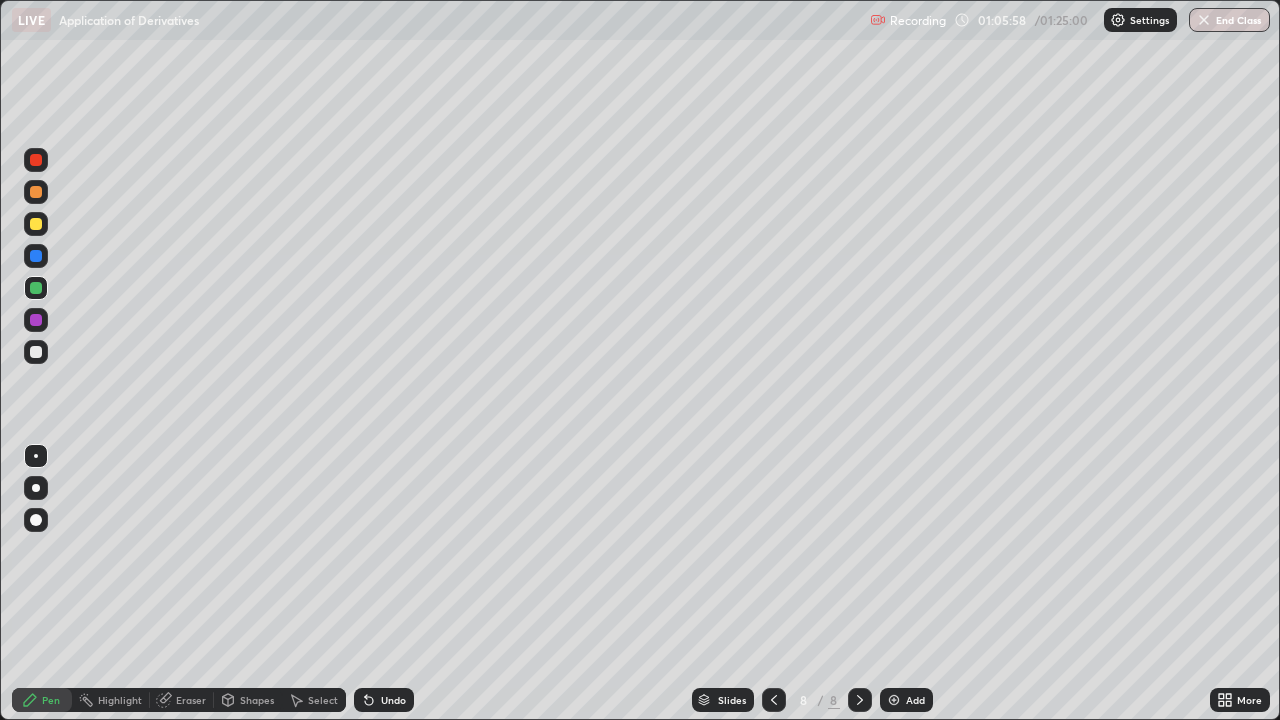 click 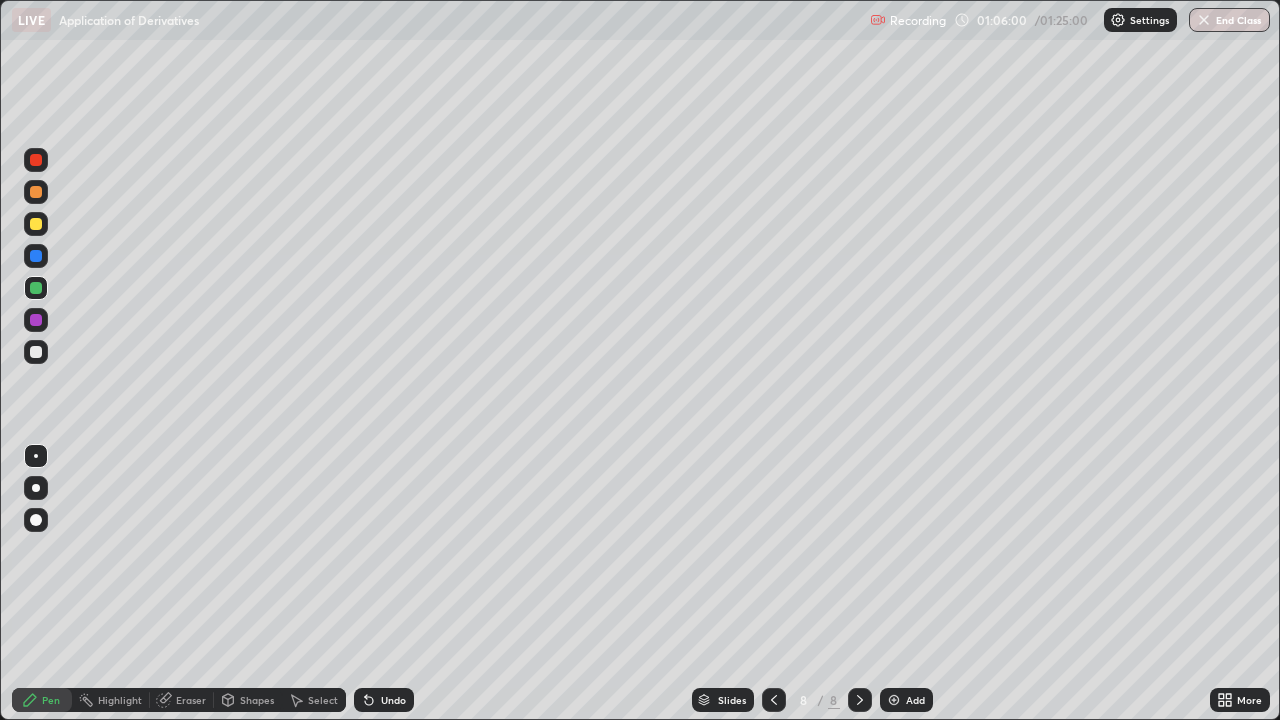 click on "Add" at bounding box center (906, 700) 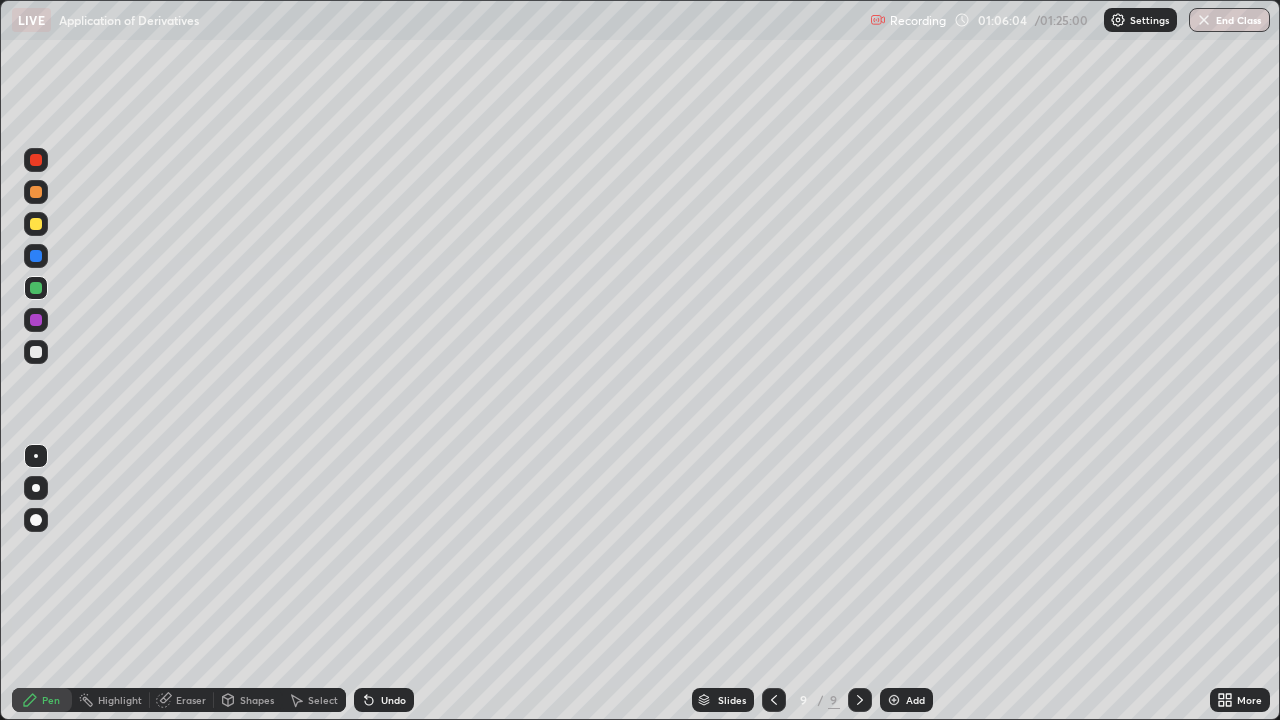 click at bounding box center (36, 352) 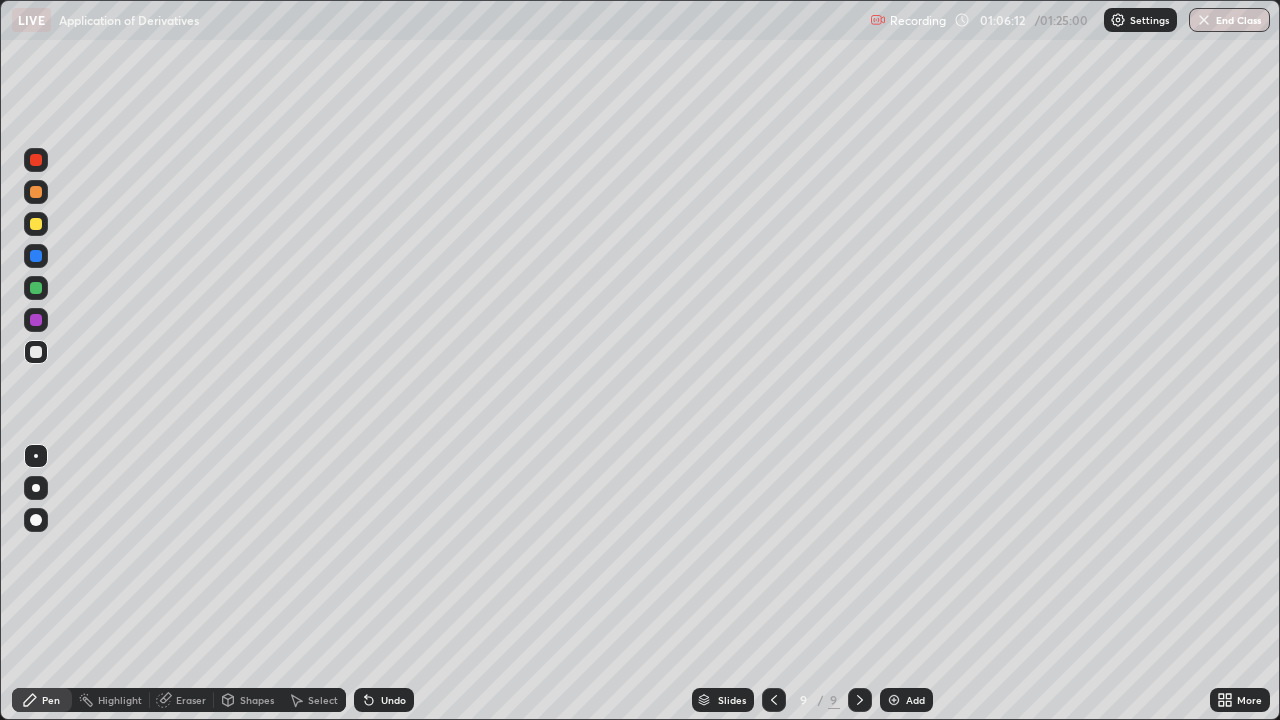 click on "Shapes" at bounding box center (257, 700) 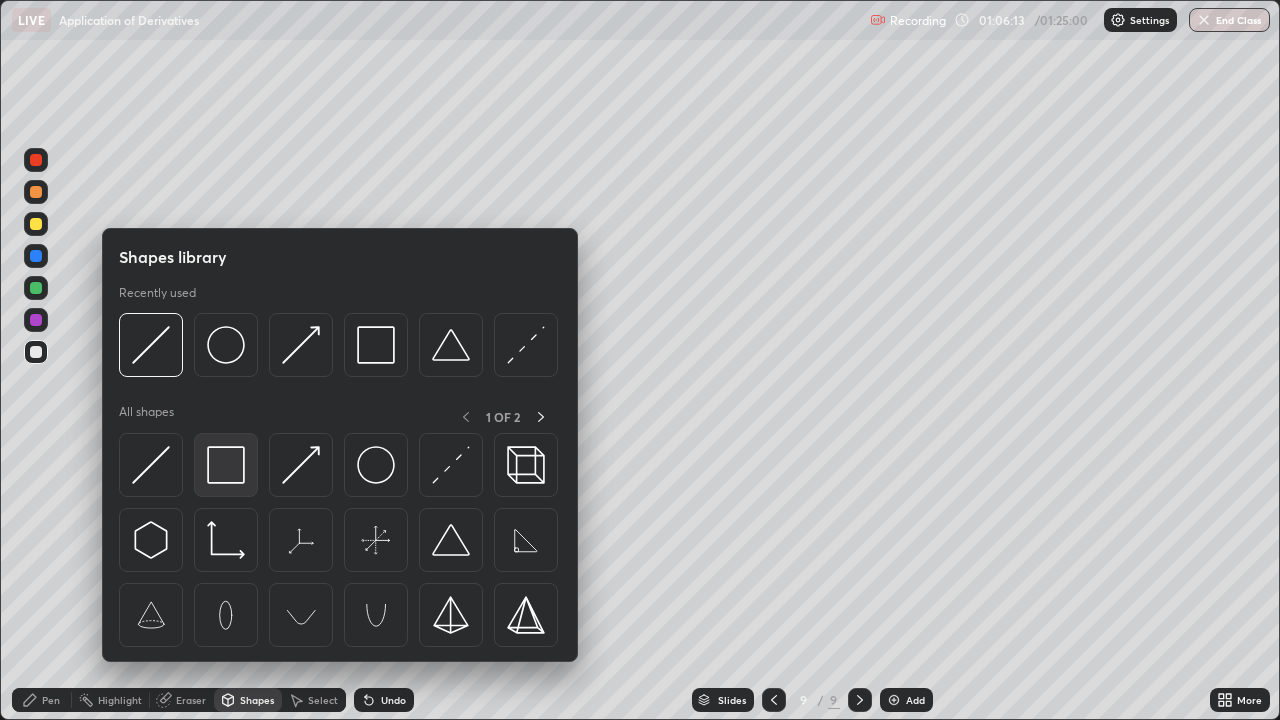 click at bounding box center (226, 465) 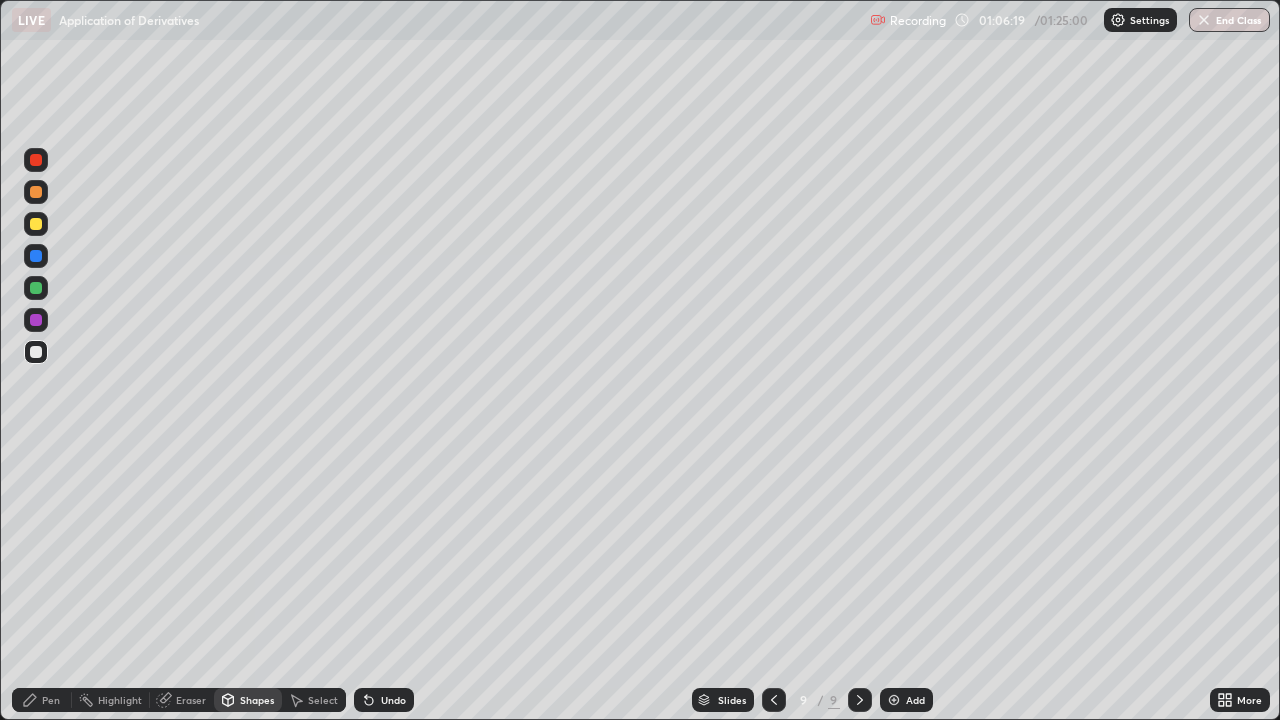 click at bounding box center [36, 288] 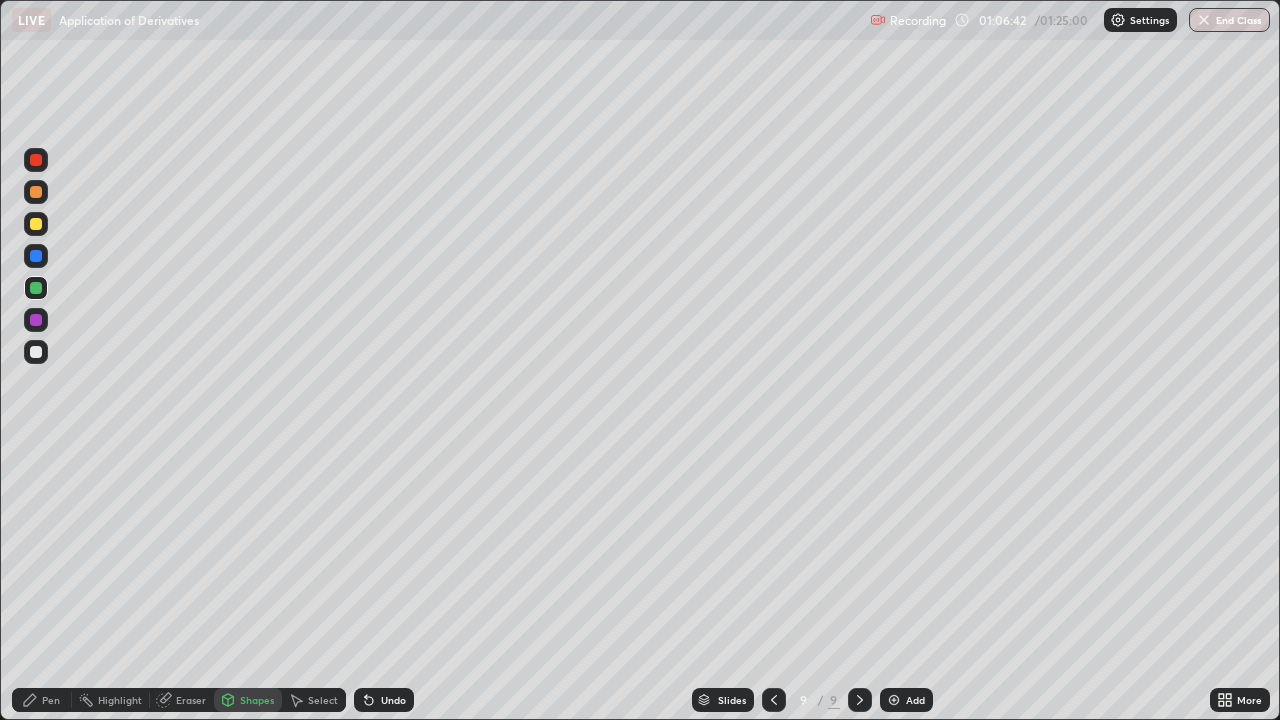 click at bounding box center [36, 352] 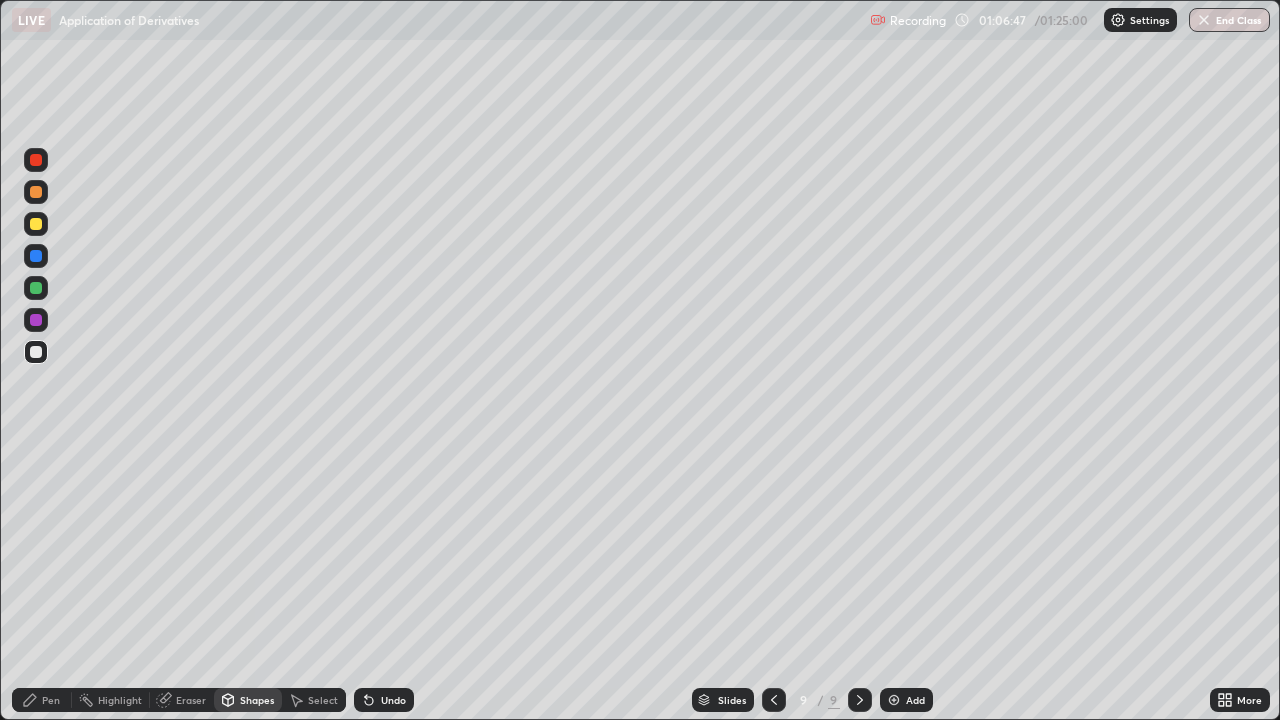 click on "Eraser" at bounding box center (191, 700) 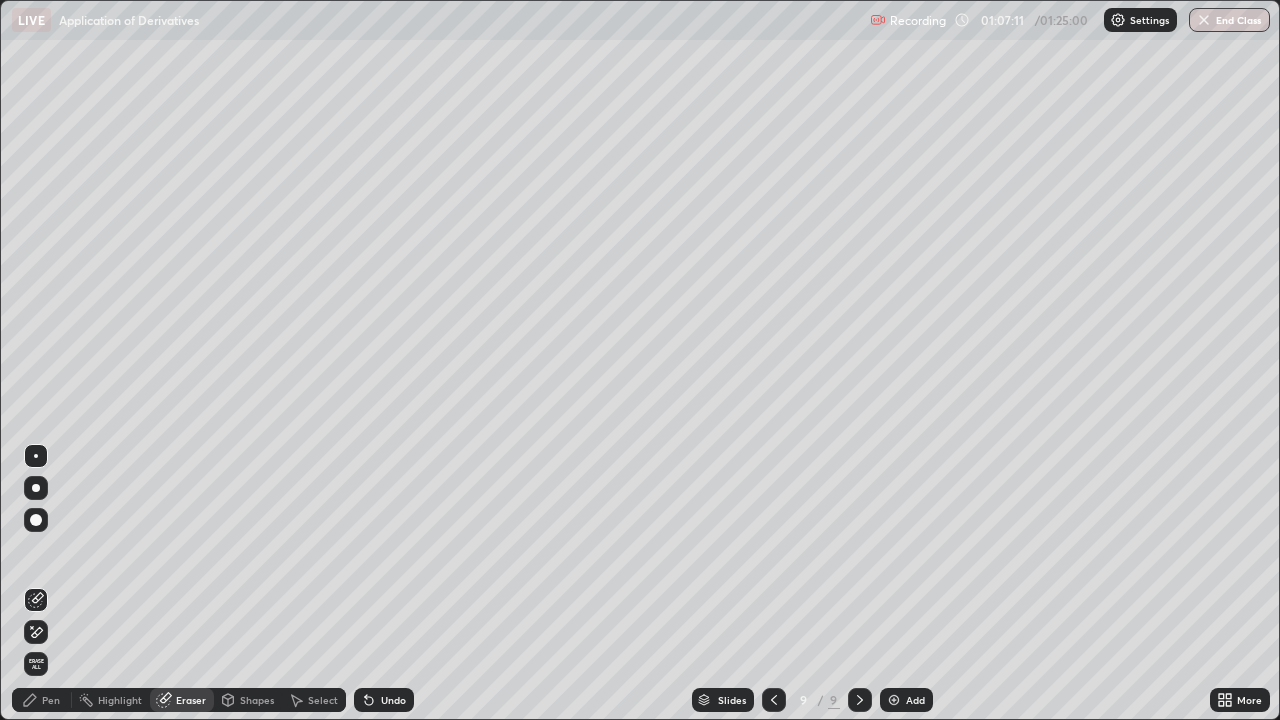 click on "Pen" at bounding box center [51, 700] 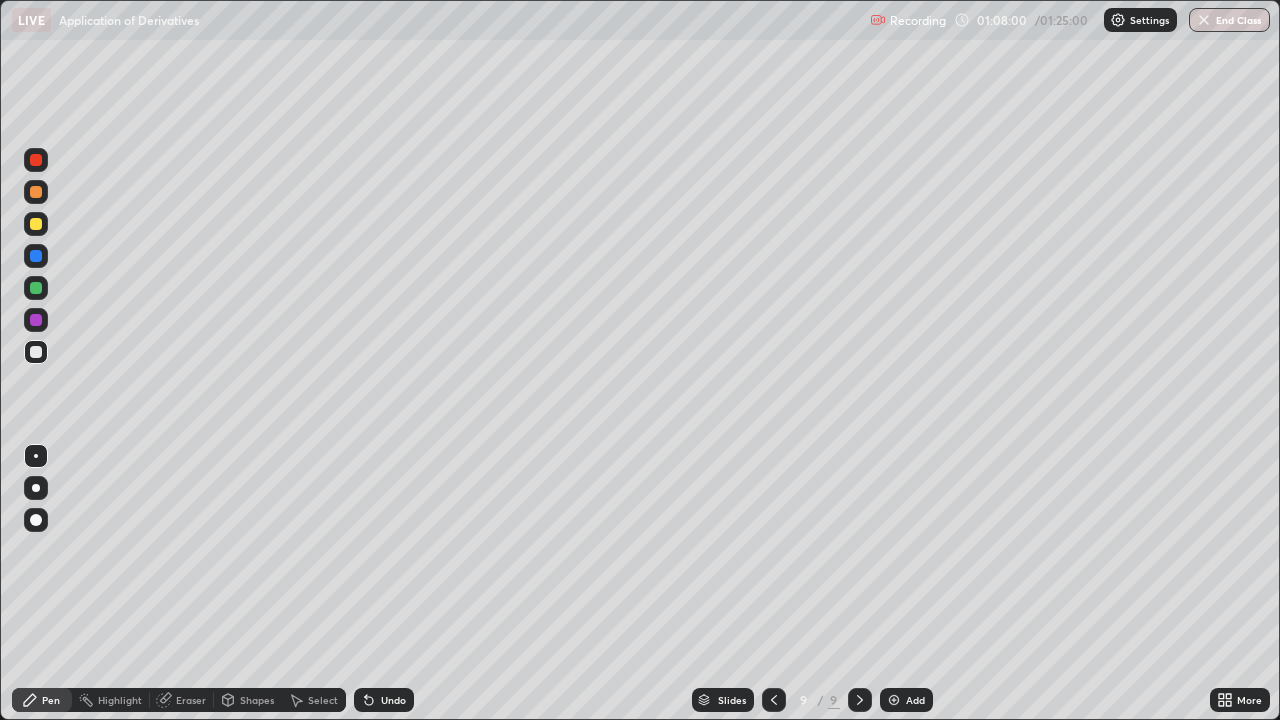 click on "Undo" at bounding box center [393, 700] 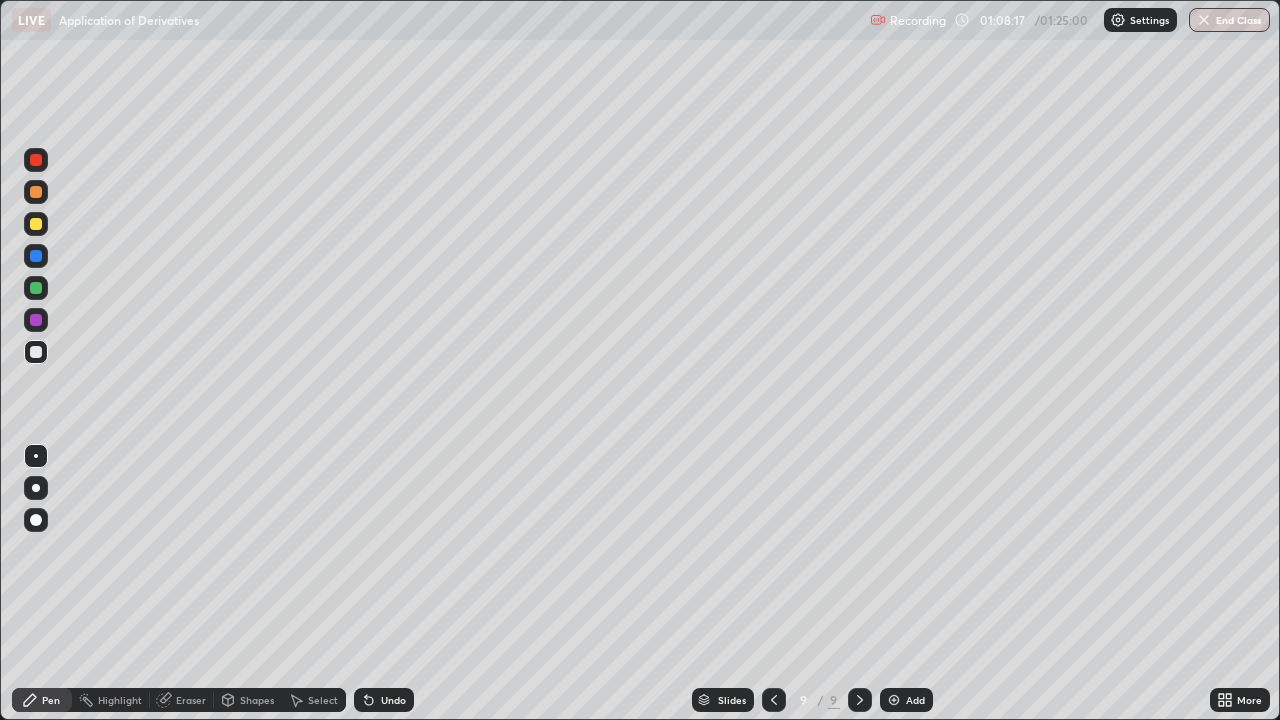 click at bounding box center [36, 288] 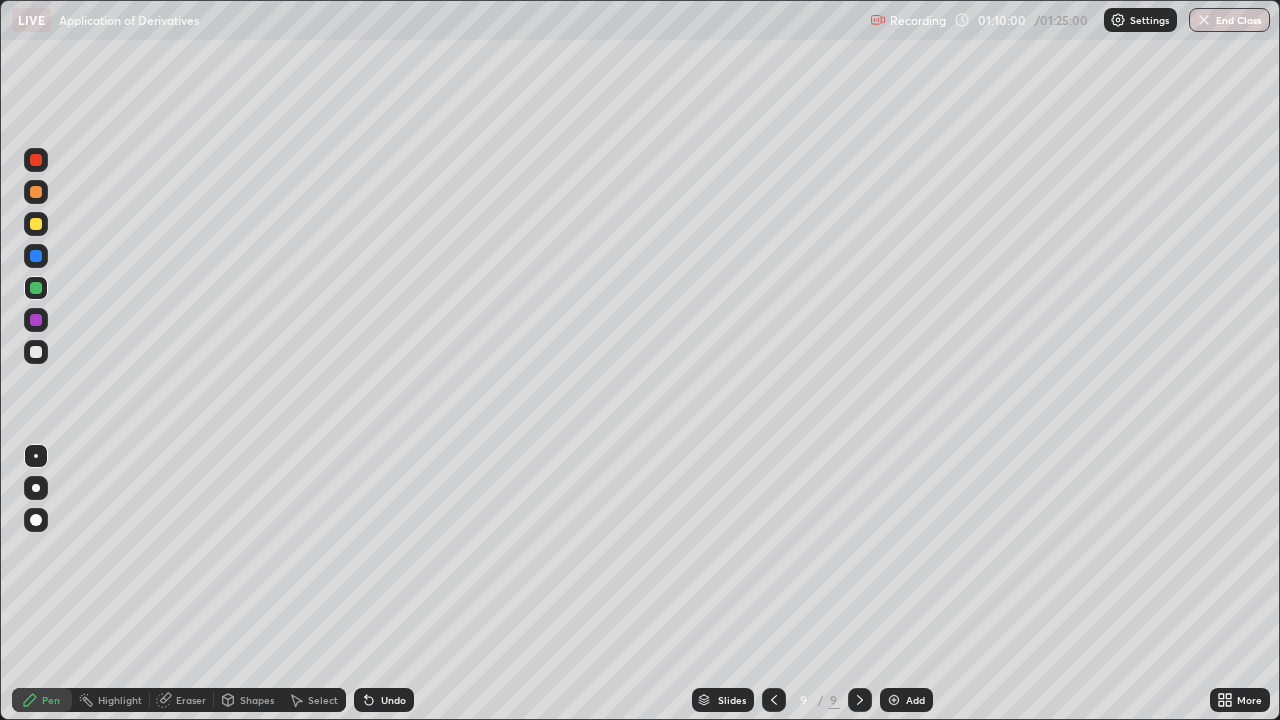 click on "Eraser" at bounding box center [191, 700] 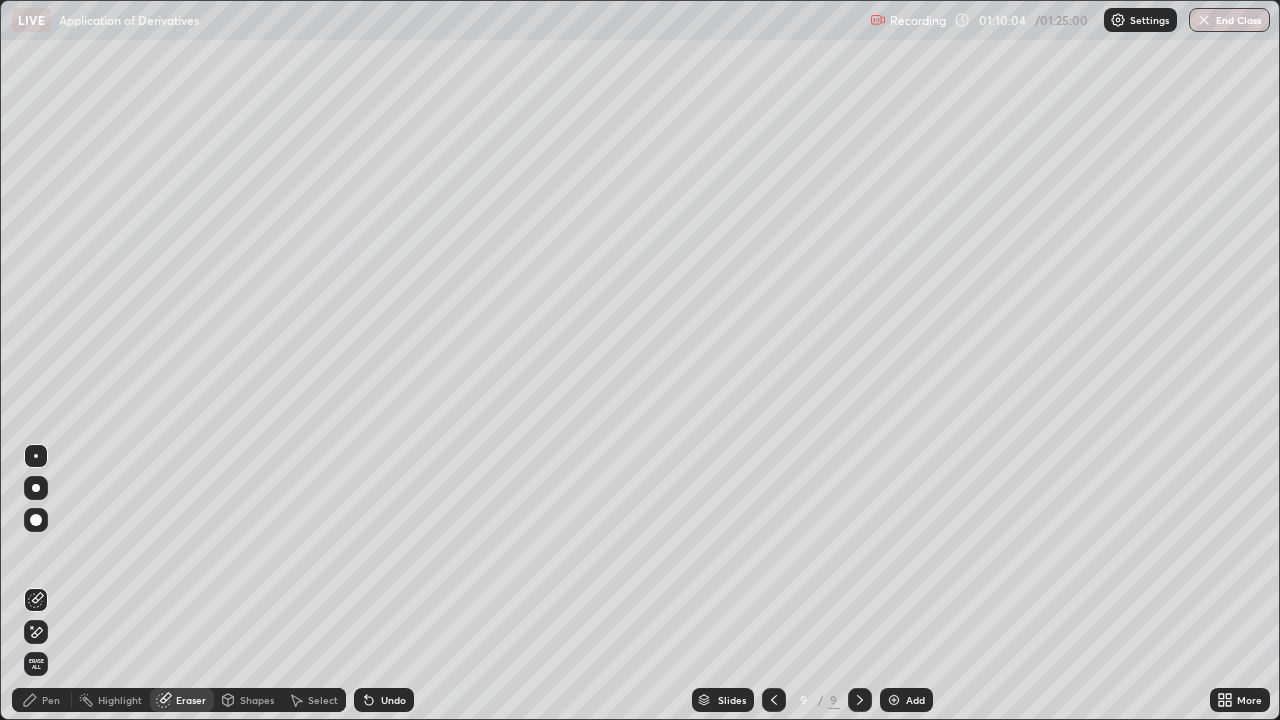 click on "Pen" at bounding box center [51, 700] 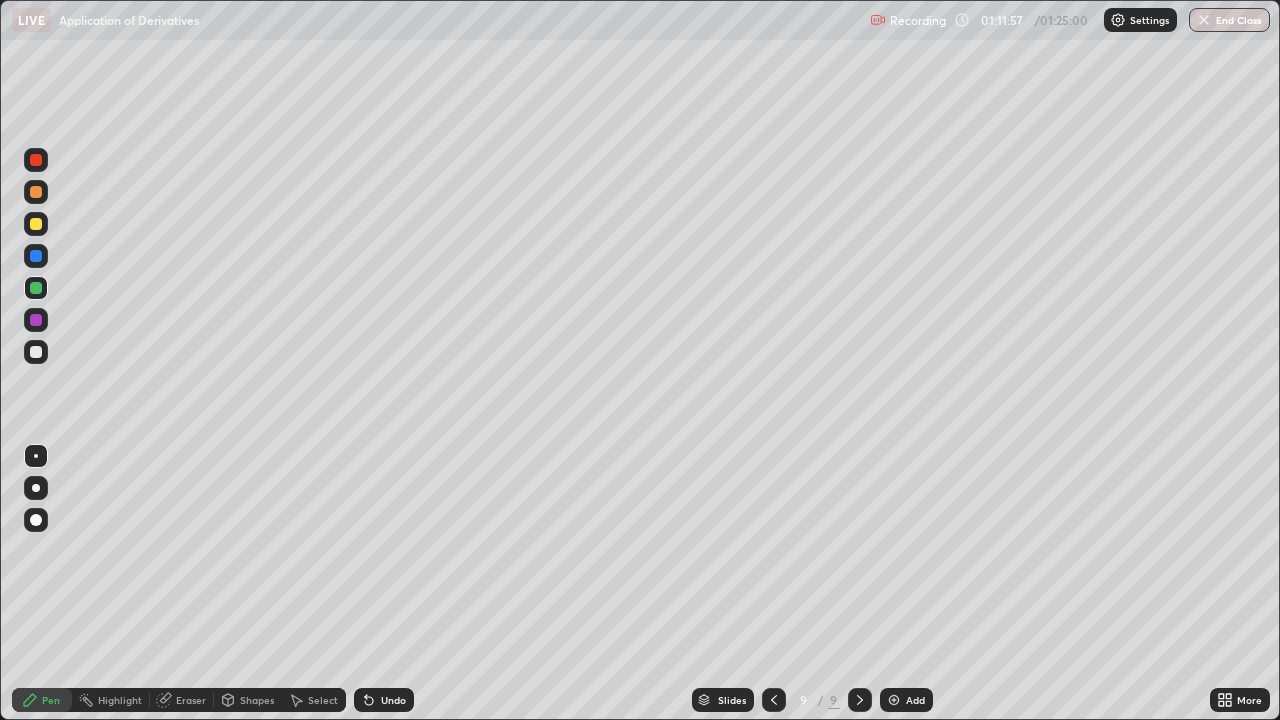 click at bounding box center (36, 352) 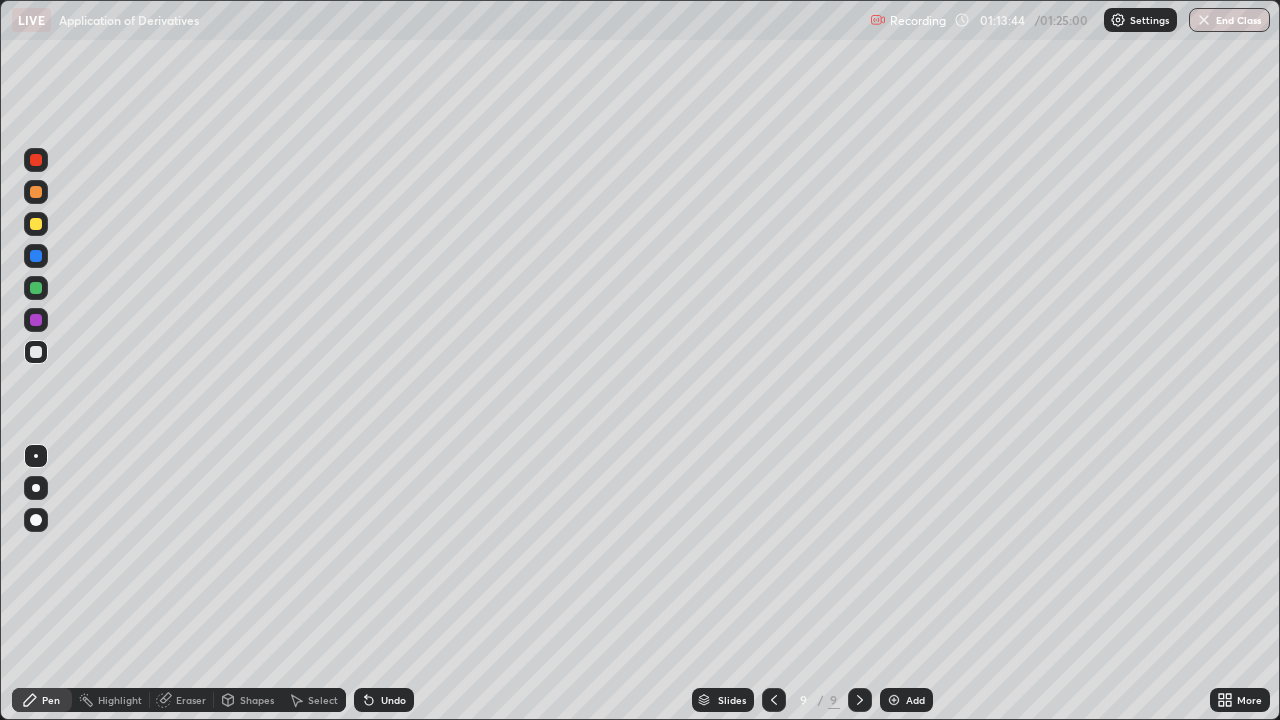 click 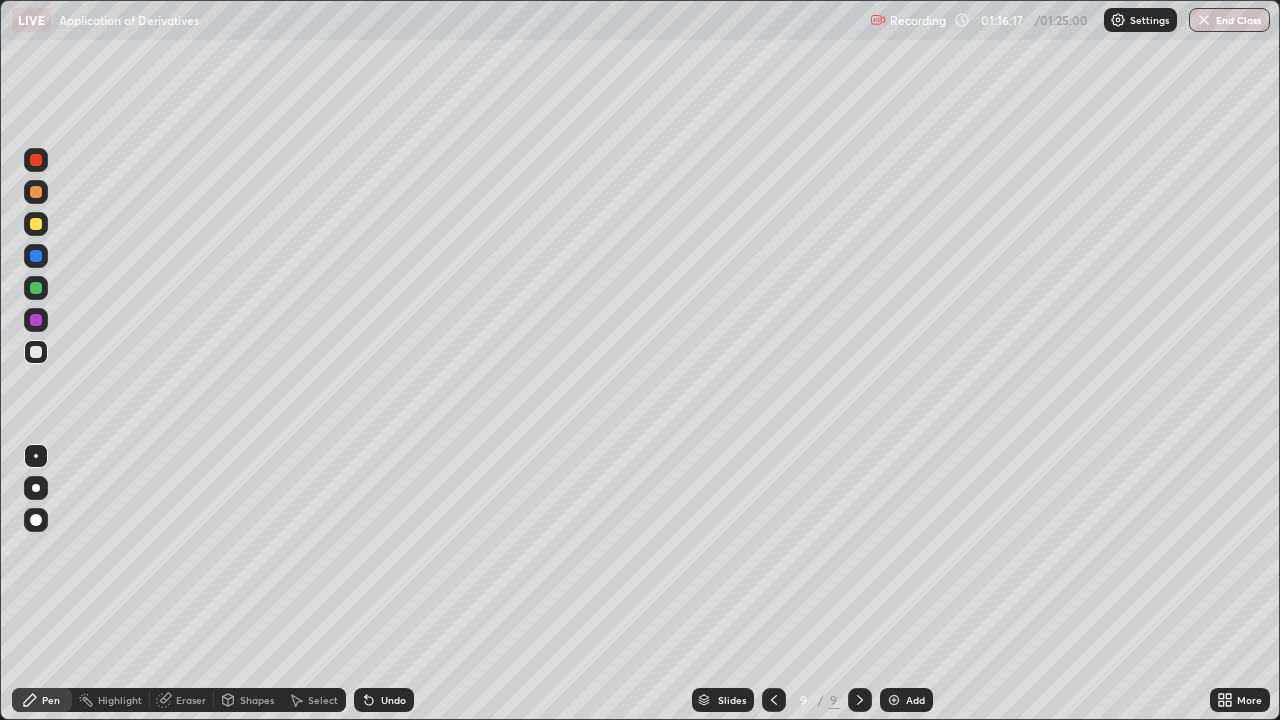 click 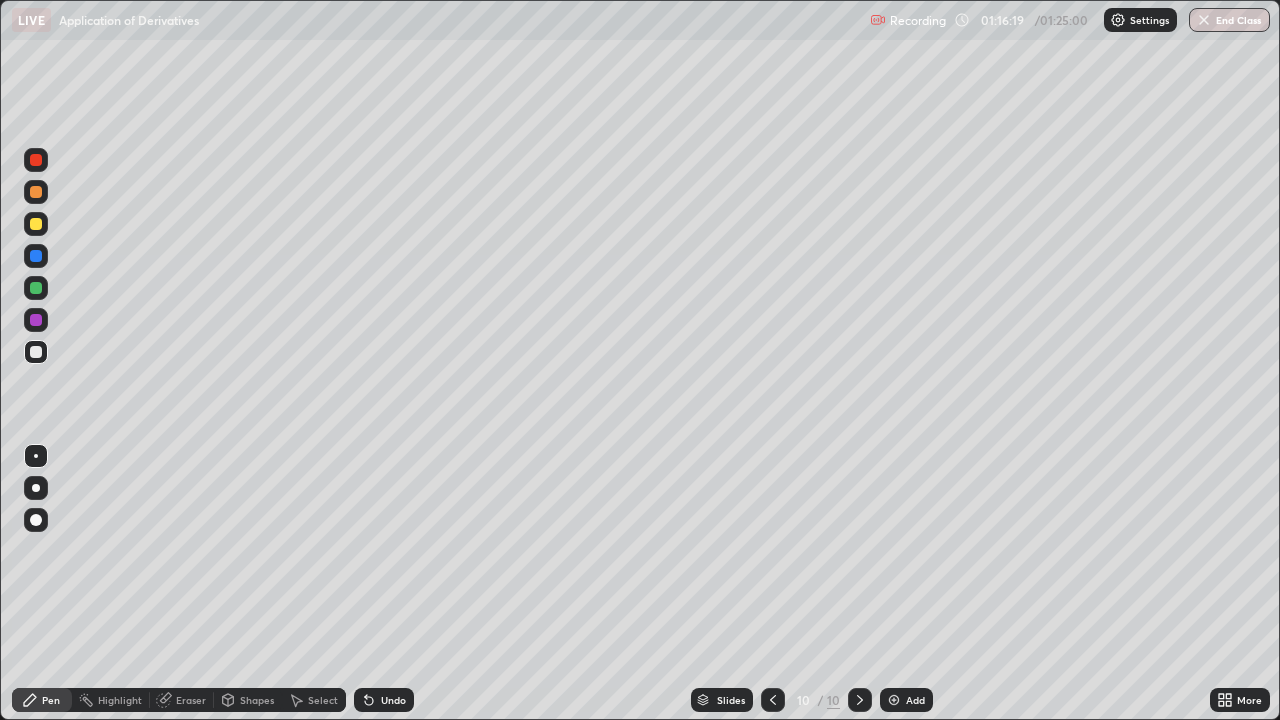 click at bounding box center [773, 700] 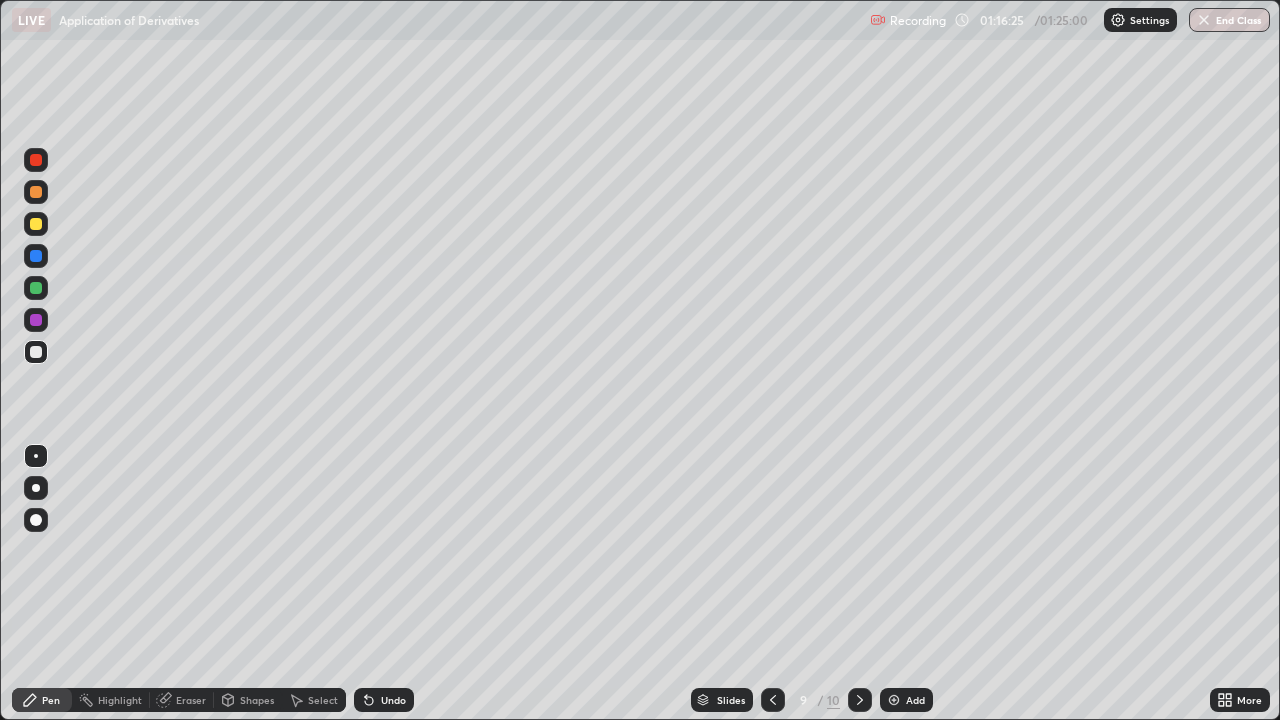 click 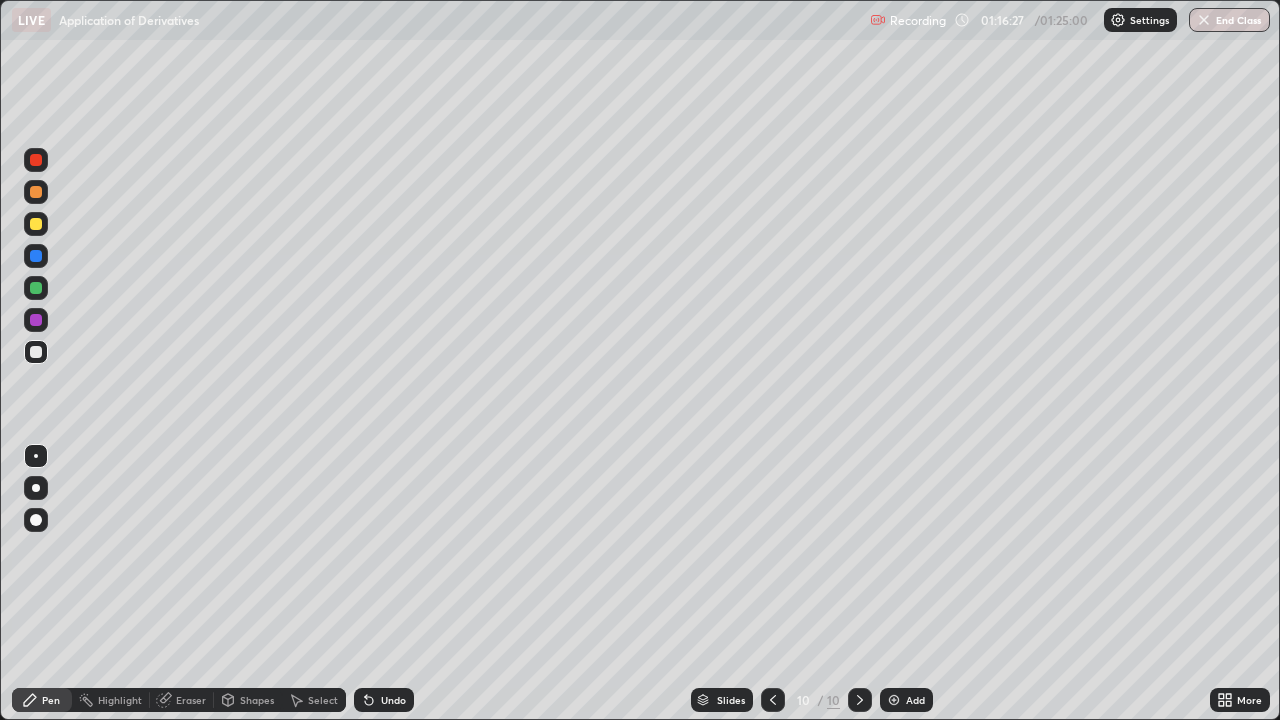 click at bounding box center [36, 160] 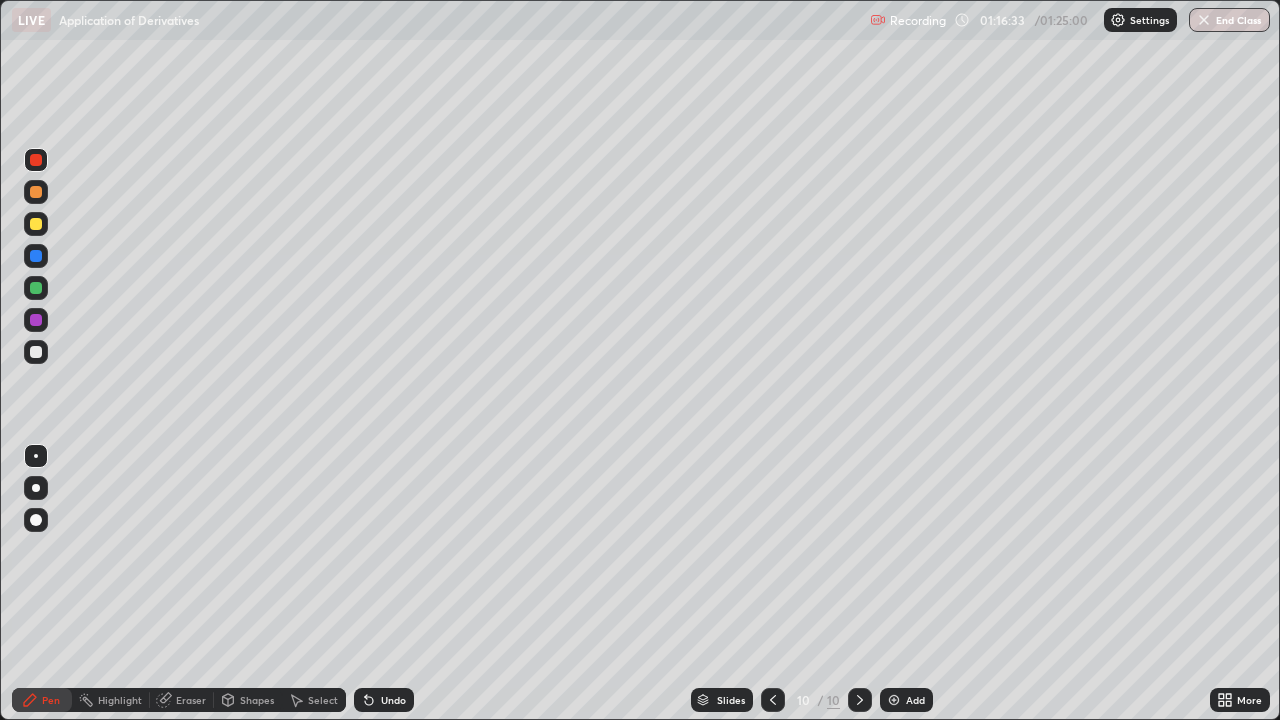 click at bounding box center (36, 224) 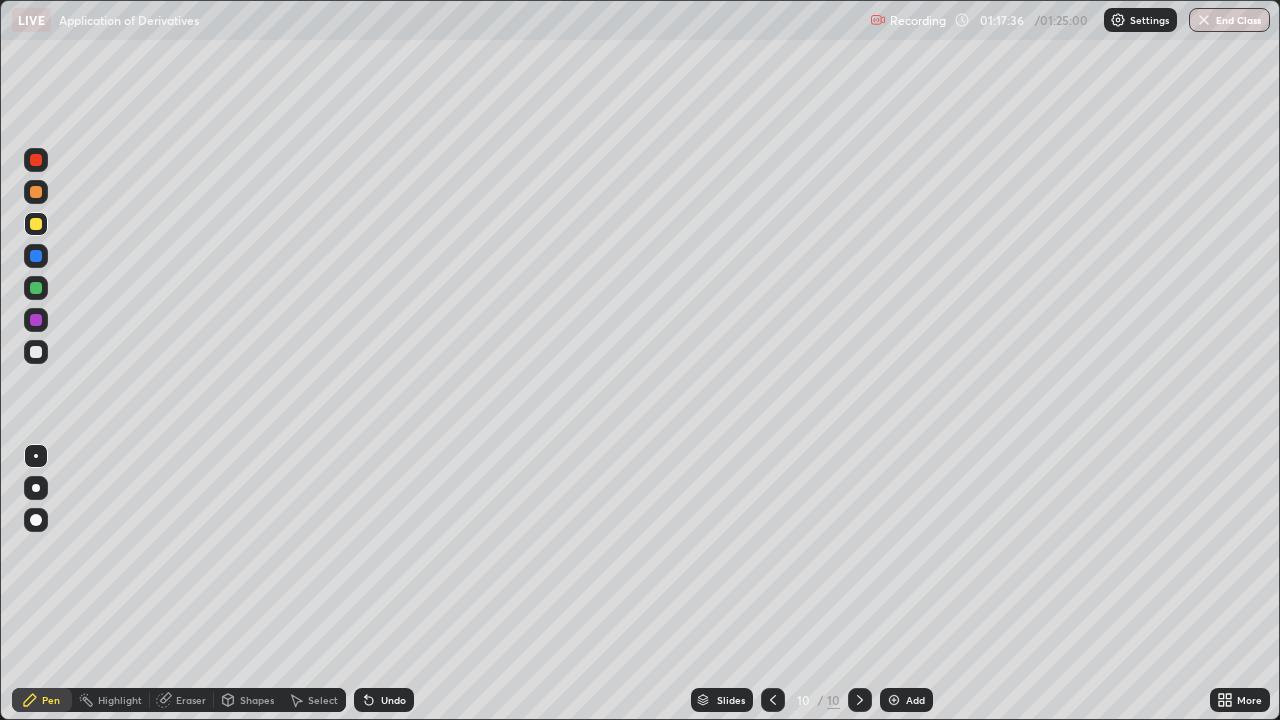 click at bounding box center [36, 352] 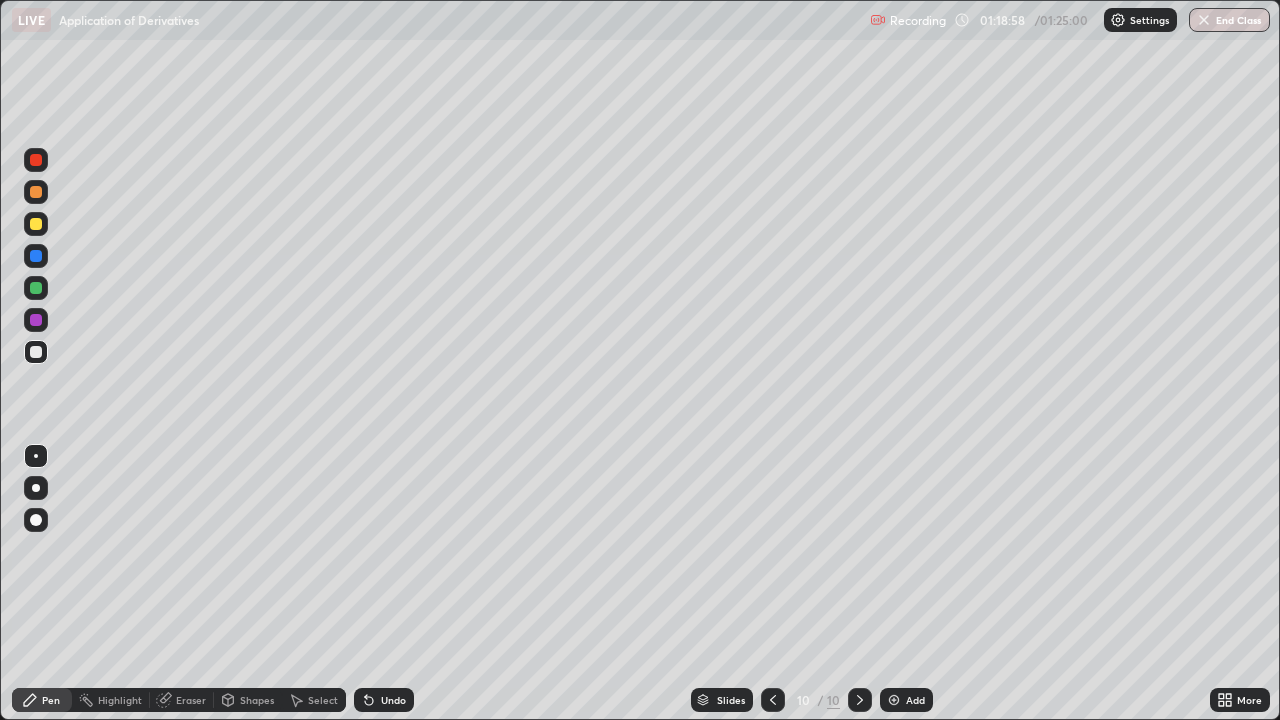 click on "Undo" at bounding box center [393, 700] 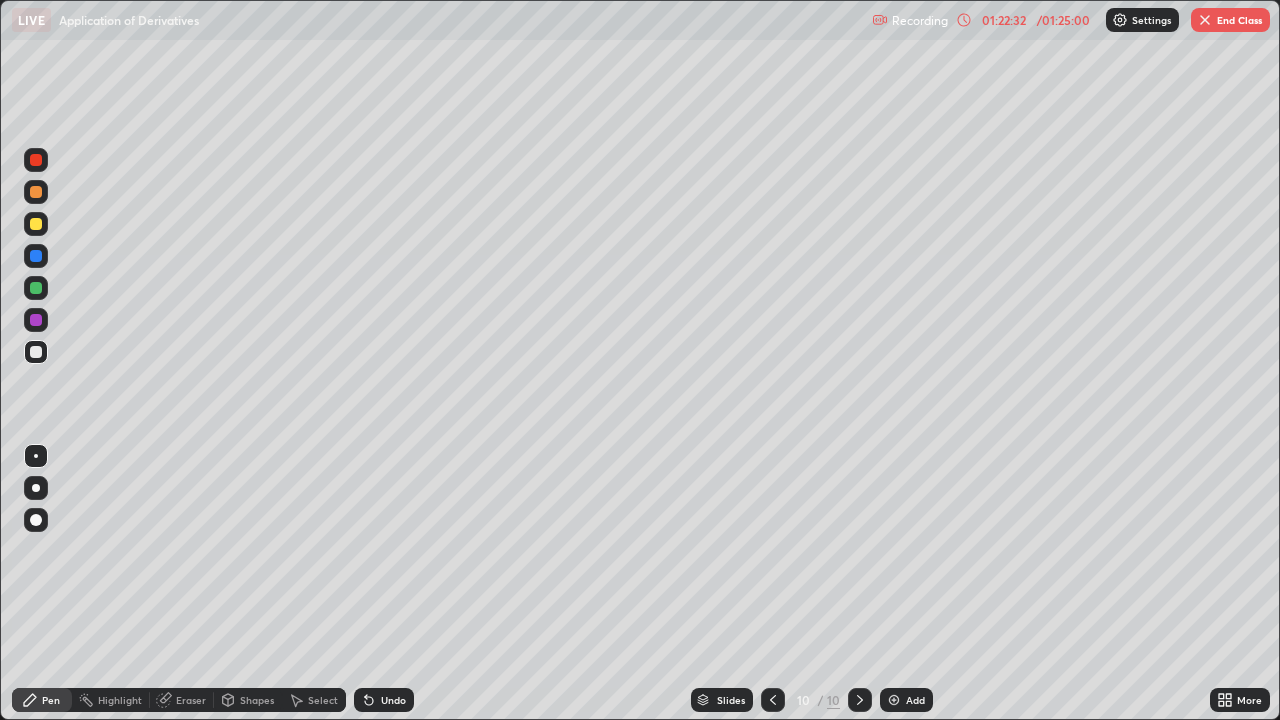 click on "End Class" at bounding box center [1230, 20] 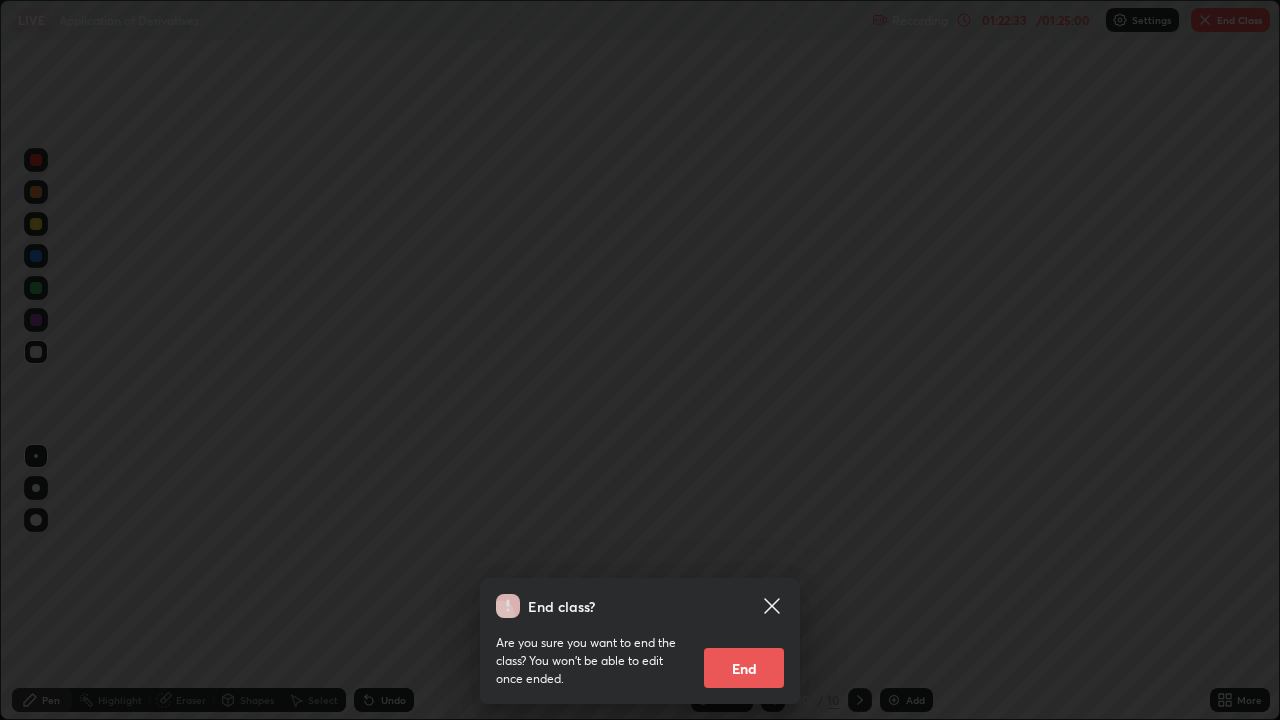 click on "End" at bounding box center (744, 668) 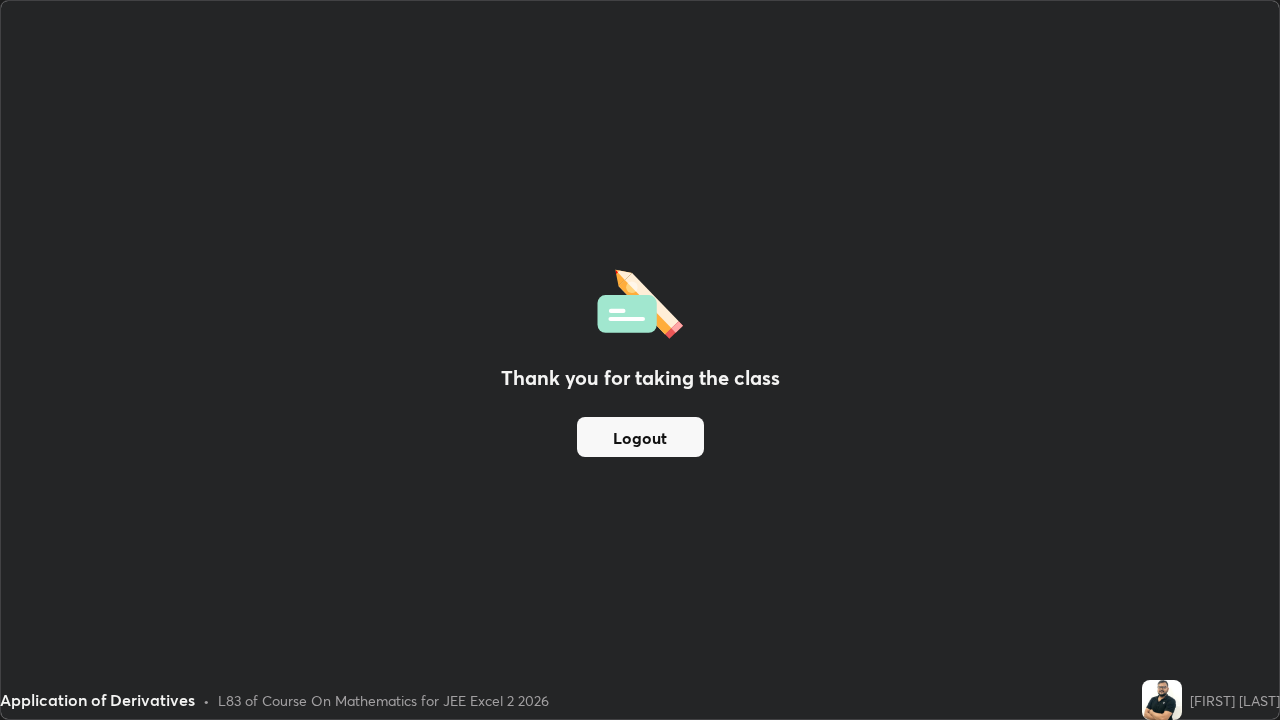 click on "Logout" at bounding box center [640, 437] 